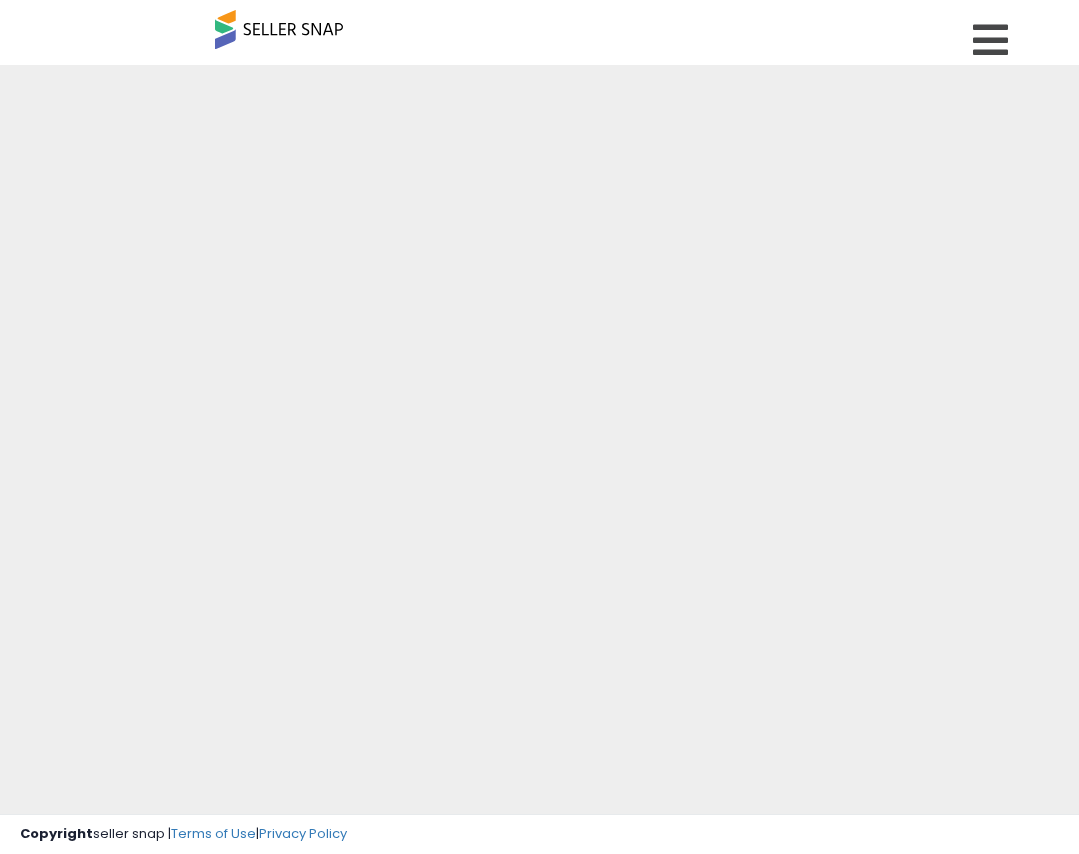 scroll, scrollTop: 0, scrollLeft: 0, axis: both 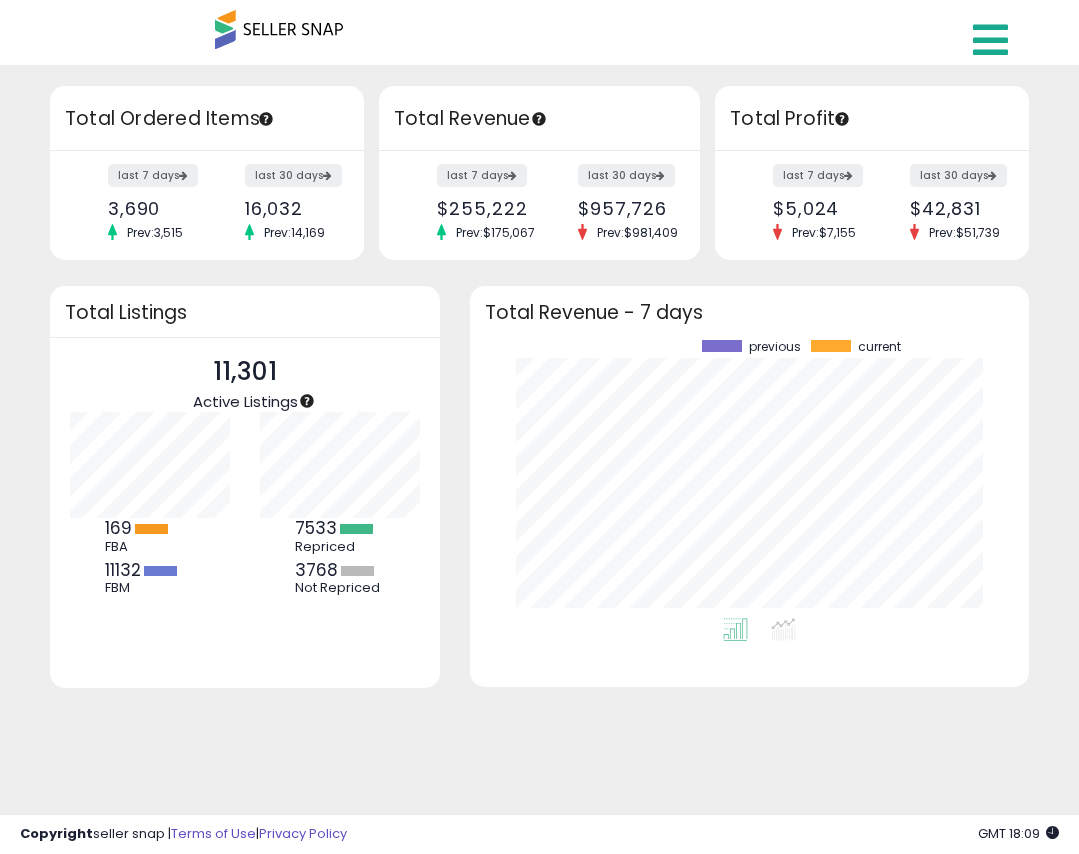 click at bounding box center [990, 40] 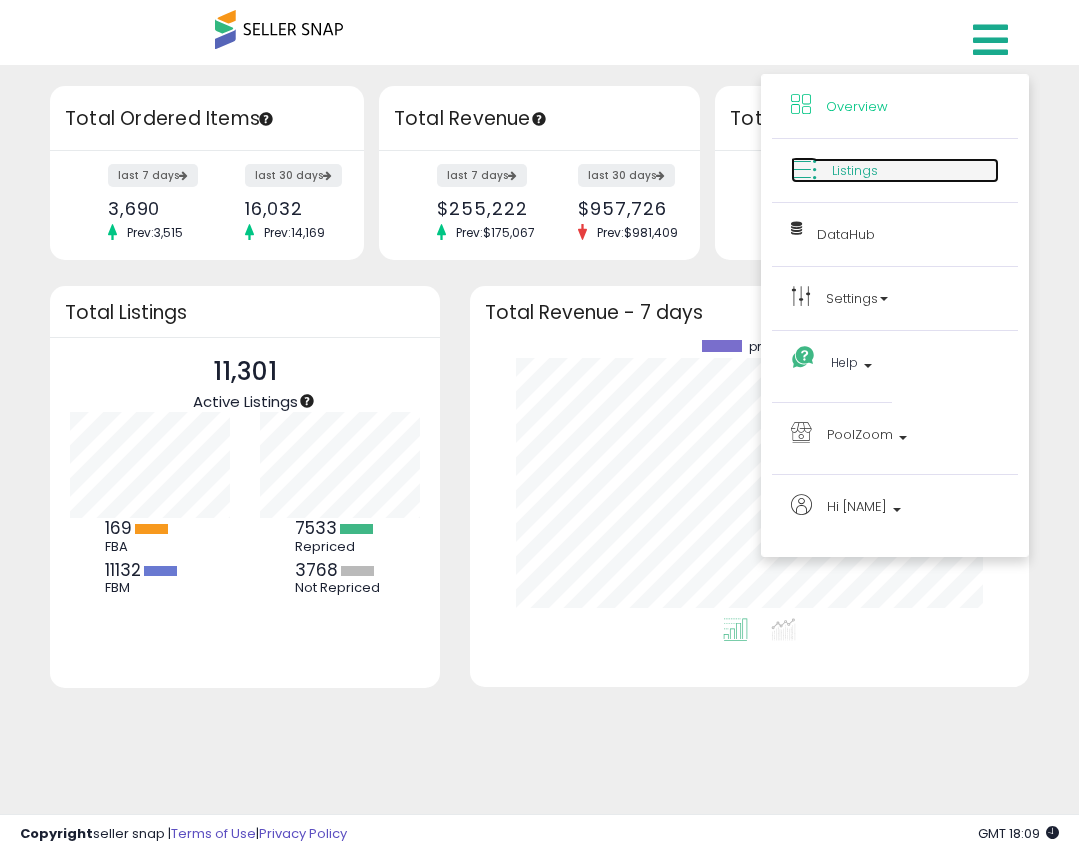click on "Listings" at bounding box center [855, 170] 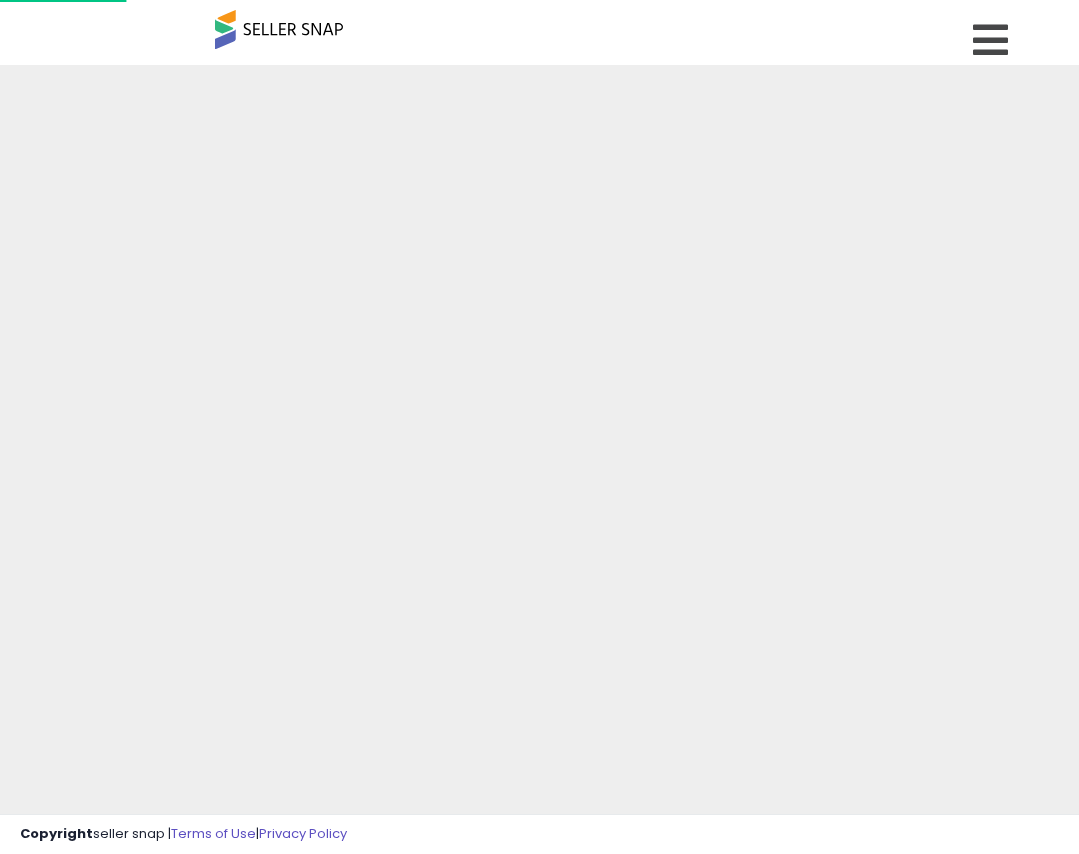 scroll, scrollTop: 0, scrollLeft: 0, axis: both 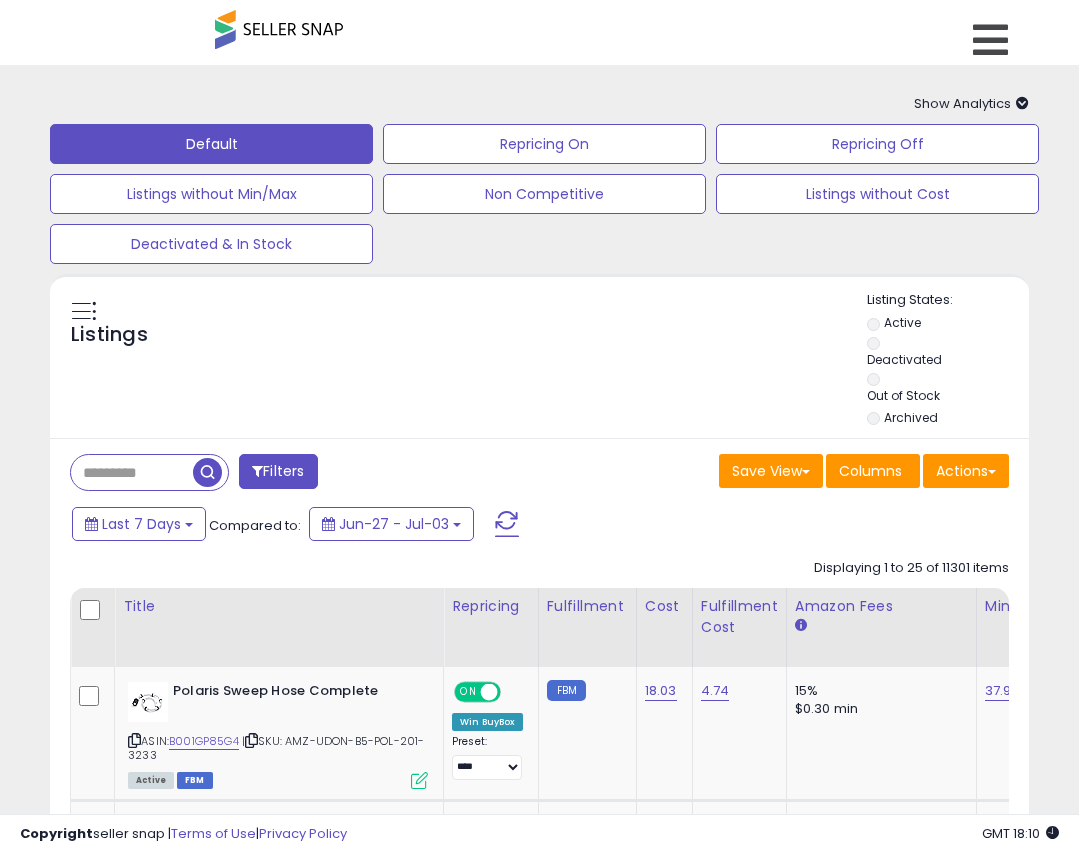 drag, startPoint x: 377, startPoint y: 380, endPoint x: 401, endPoint y: 377, distance: 24.186773 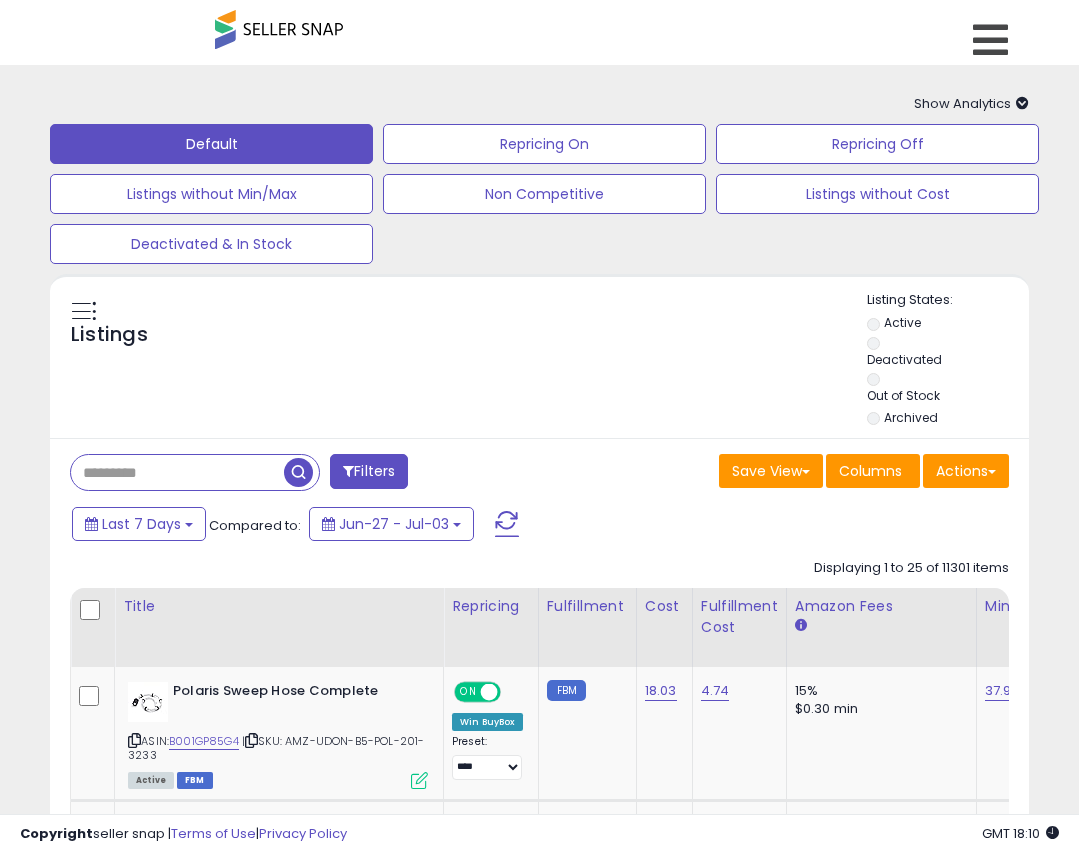 paste on "**********" 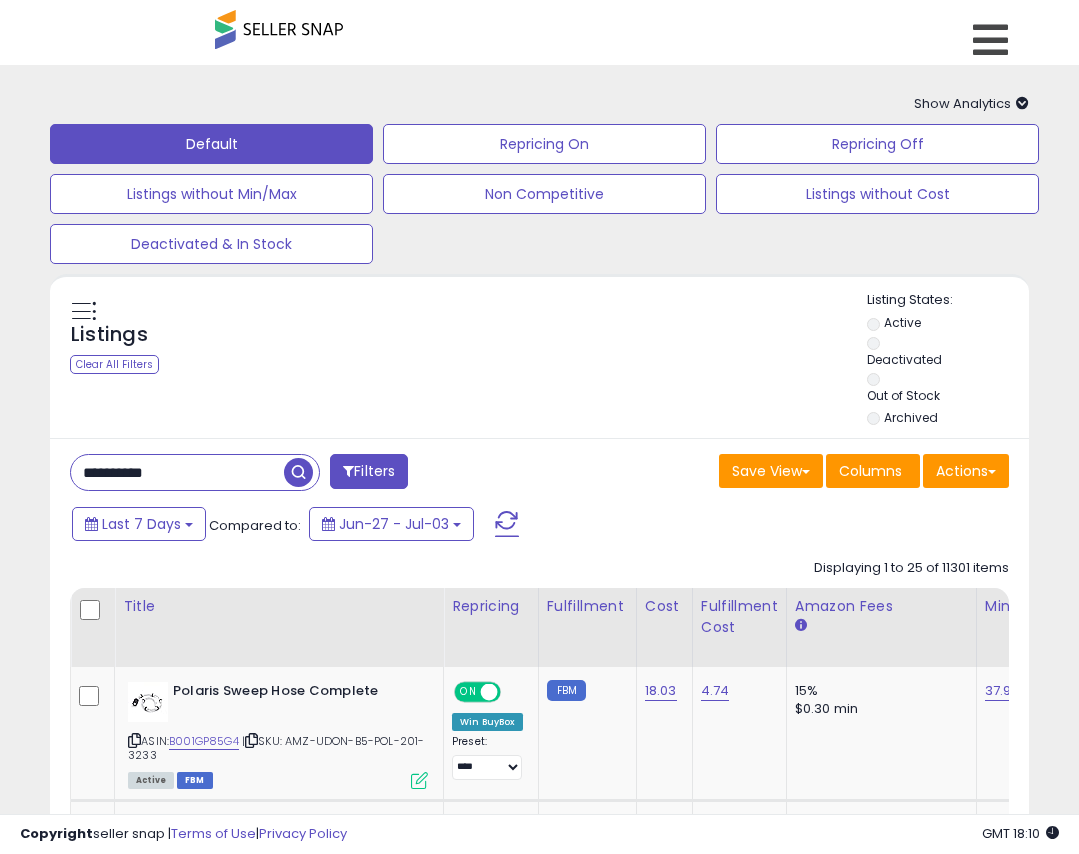type on "**********" 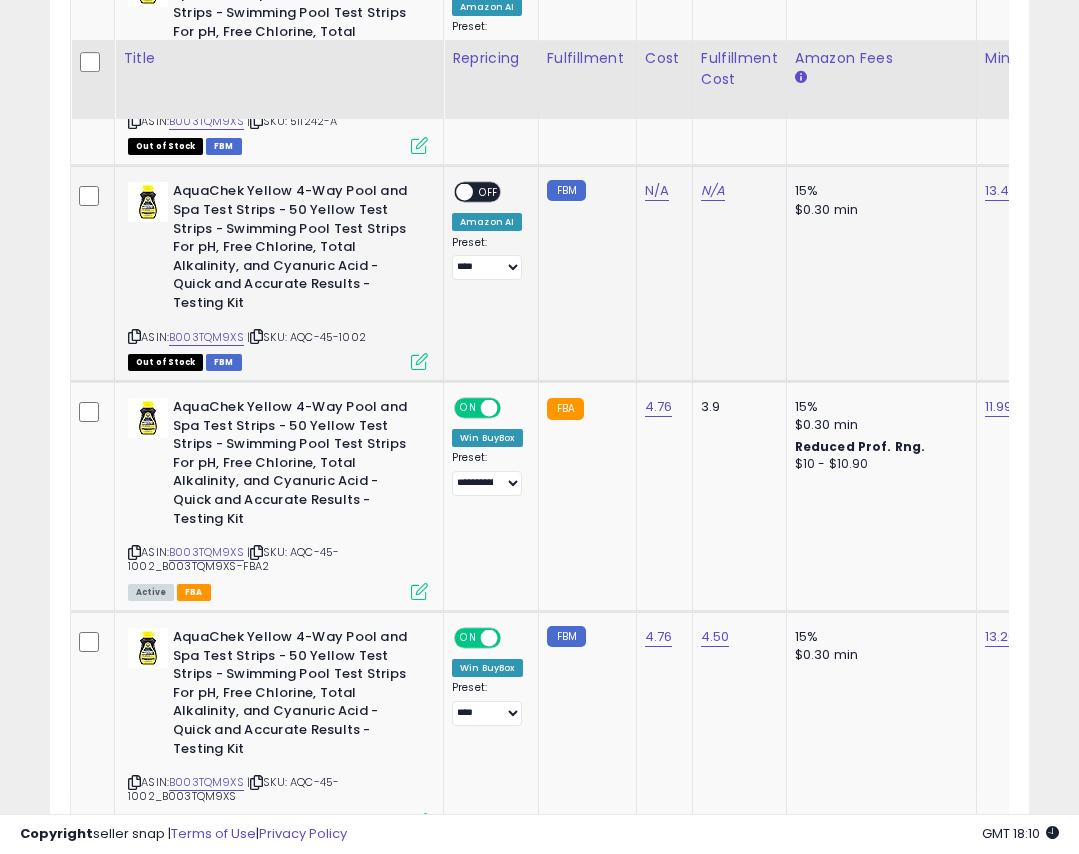 scroll, scrollTop: 757, scrollLeft: 0, axis: vertical 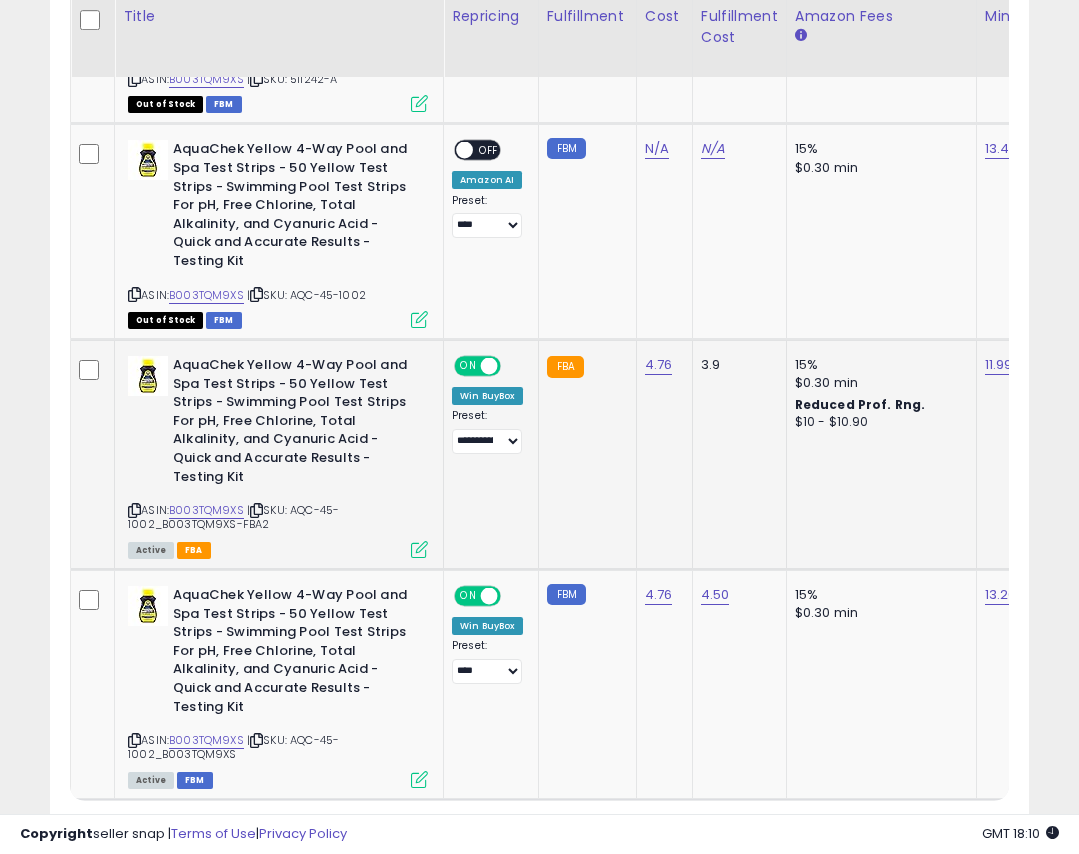 click on "ASIN:  B003TQM9XS    |   SKU: AQC-45-1002_B003TQM9XS-FBA2 Active FBA" at bounding box center (278, 456) 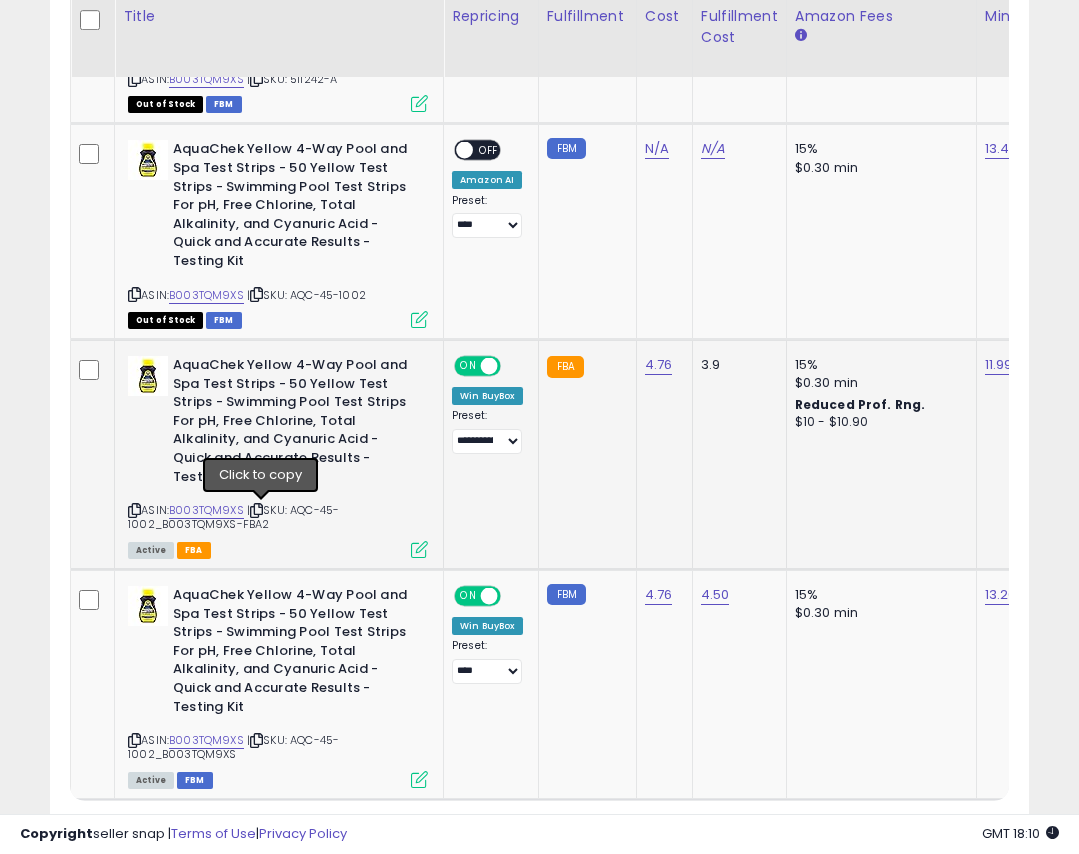 click at bounding box center [256, 510] 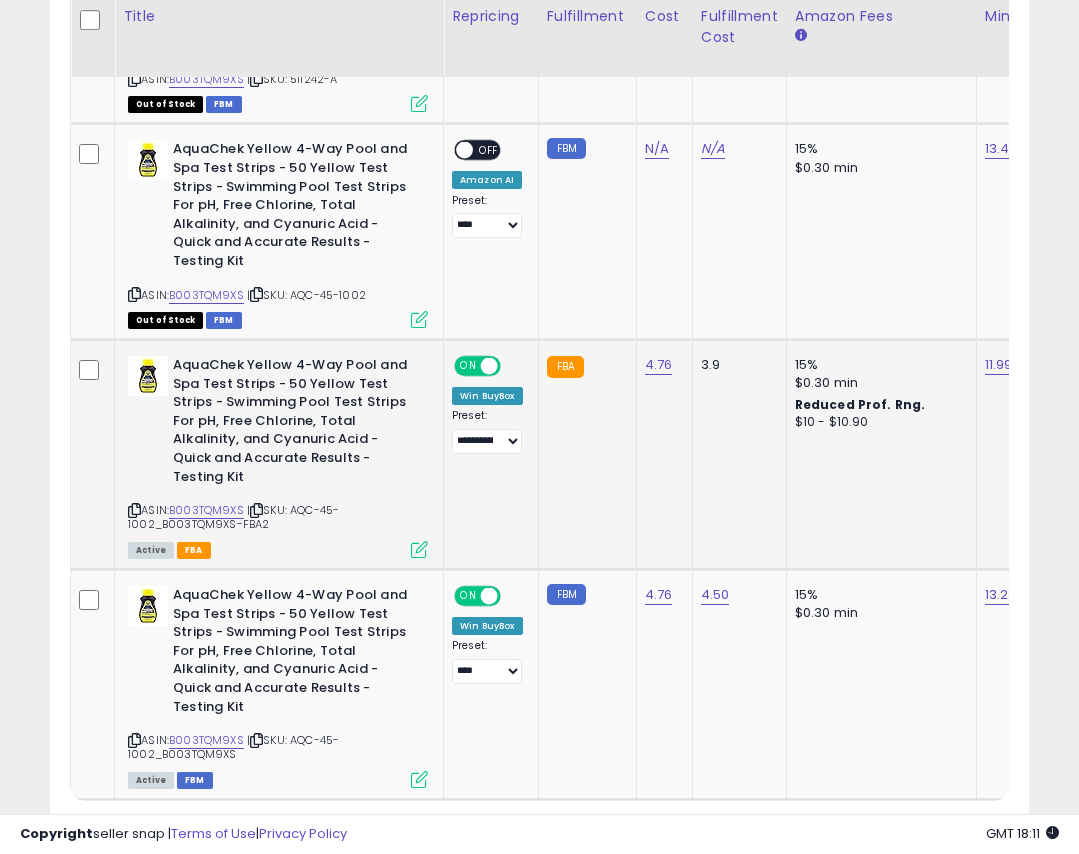 click on "FBA" at bounding box center (194, 550) 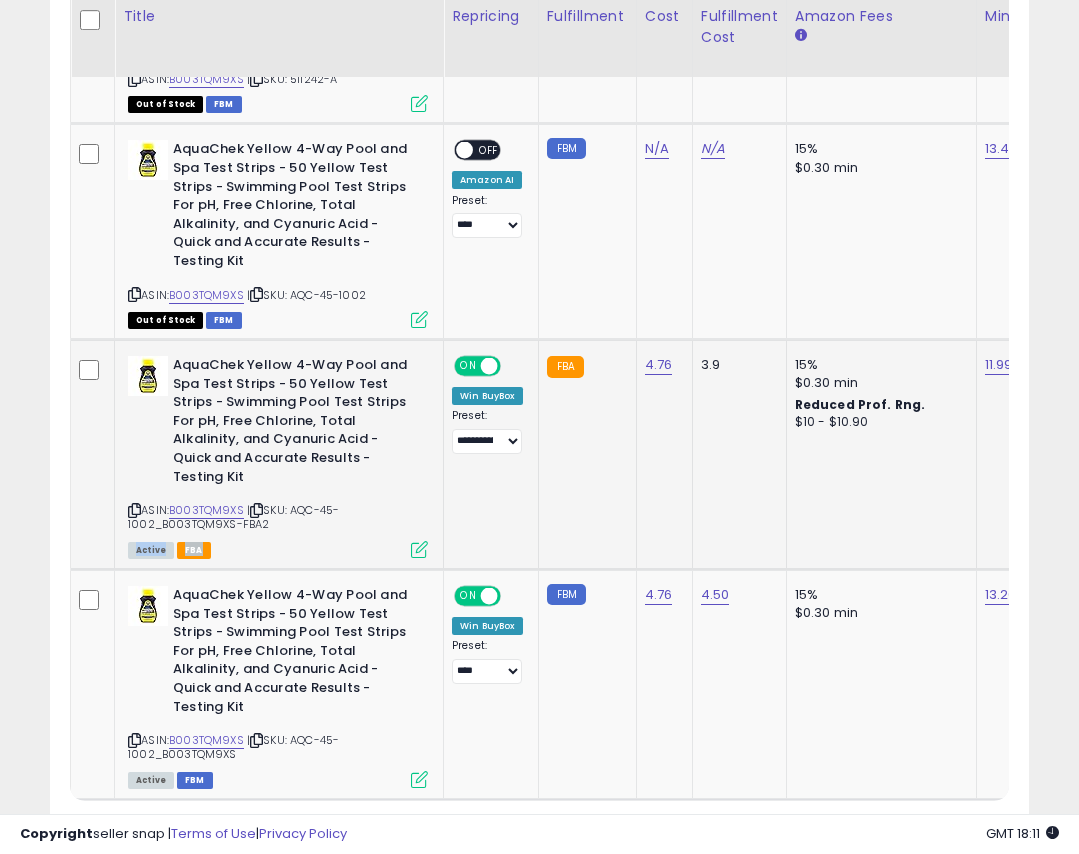 click on "FBA" at bounding box center (194, 550) 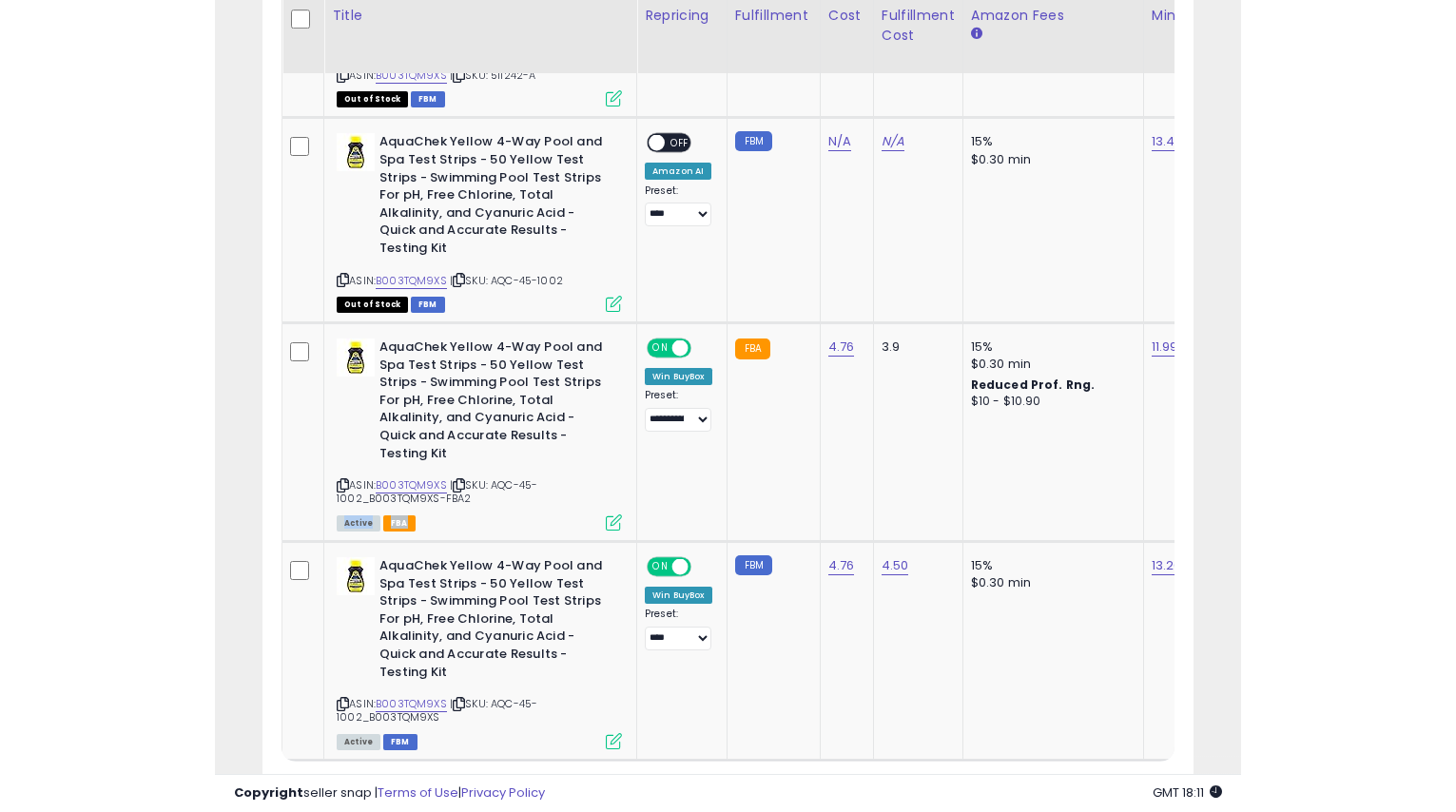 scroll, scrollTop: 706, scrollLeft: 0, axis: vertical 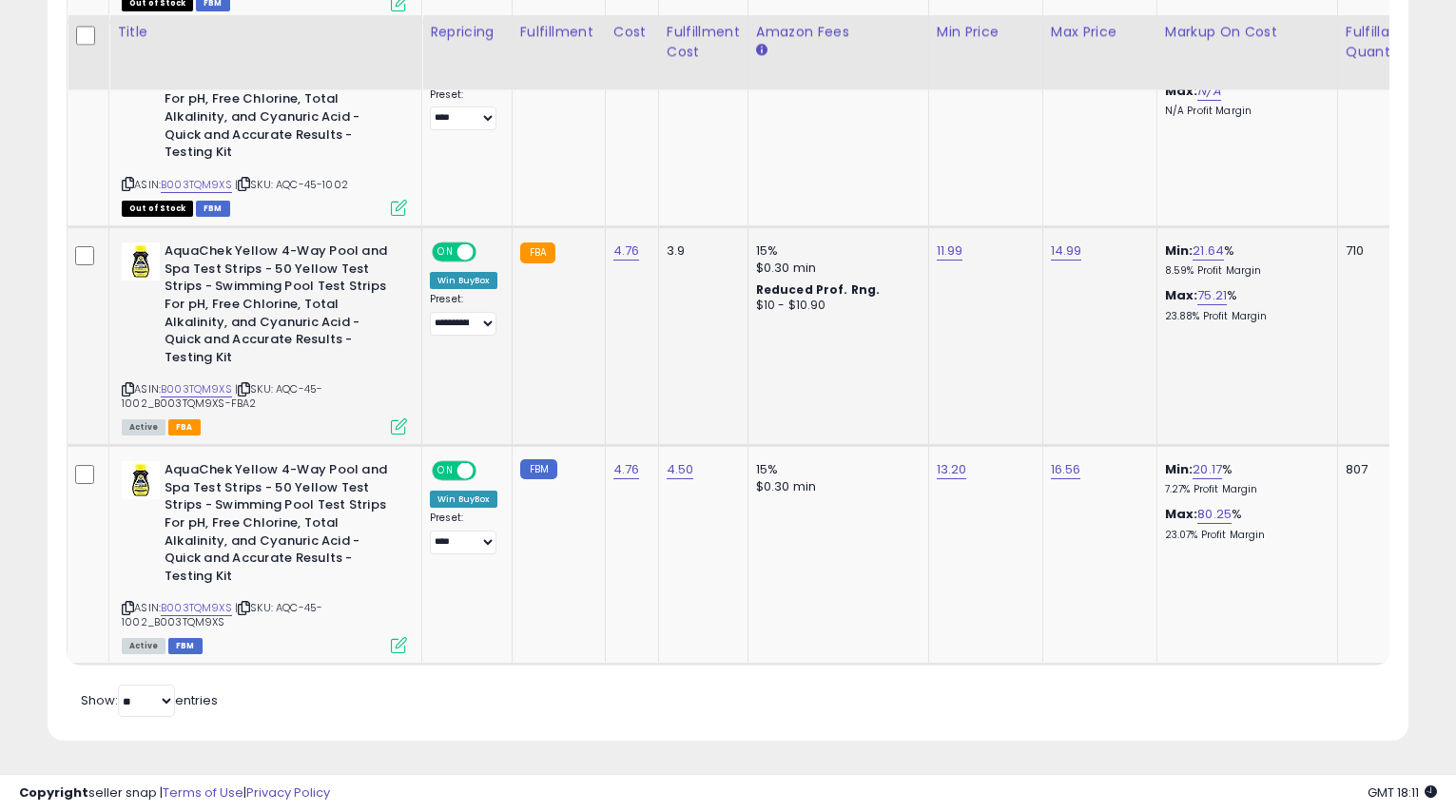 click on "FBA" at bounding box center (537, 253) 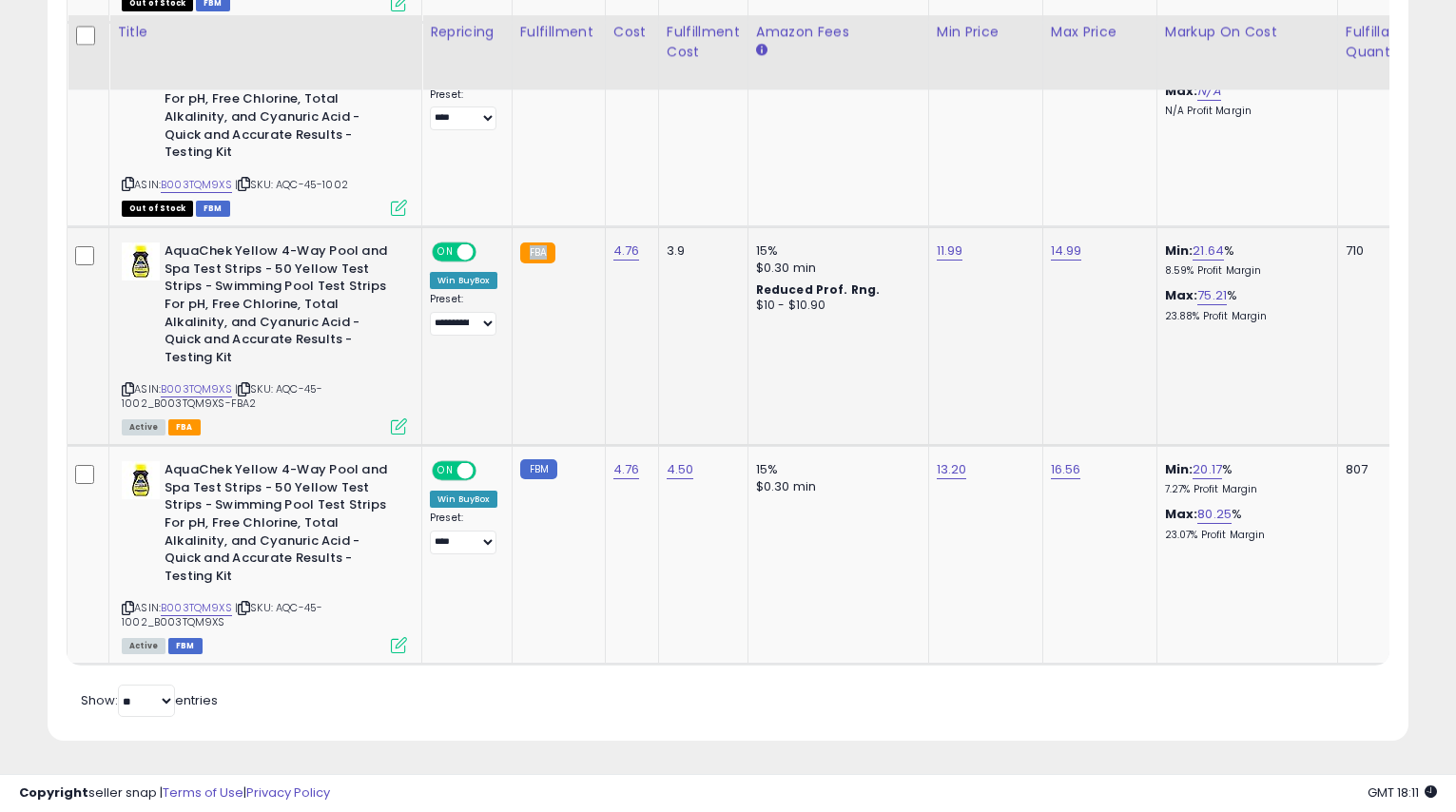 click on "FBA" at bounding box center [537, 253] 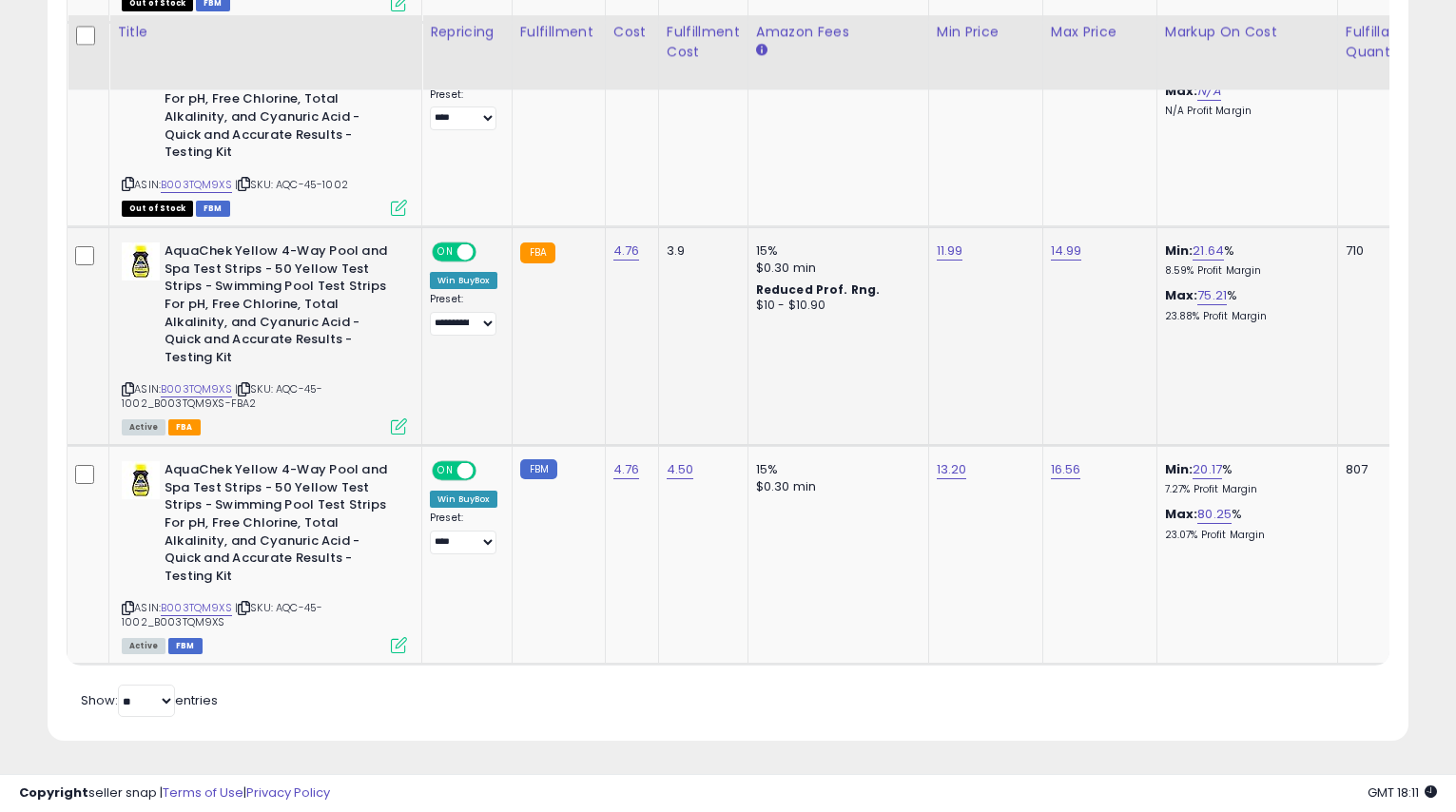 click at bounding box center [398, 426] 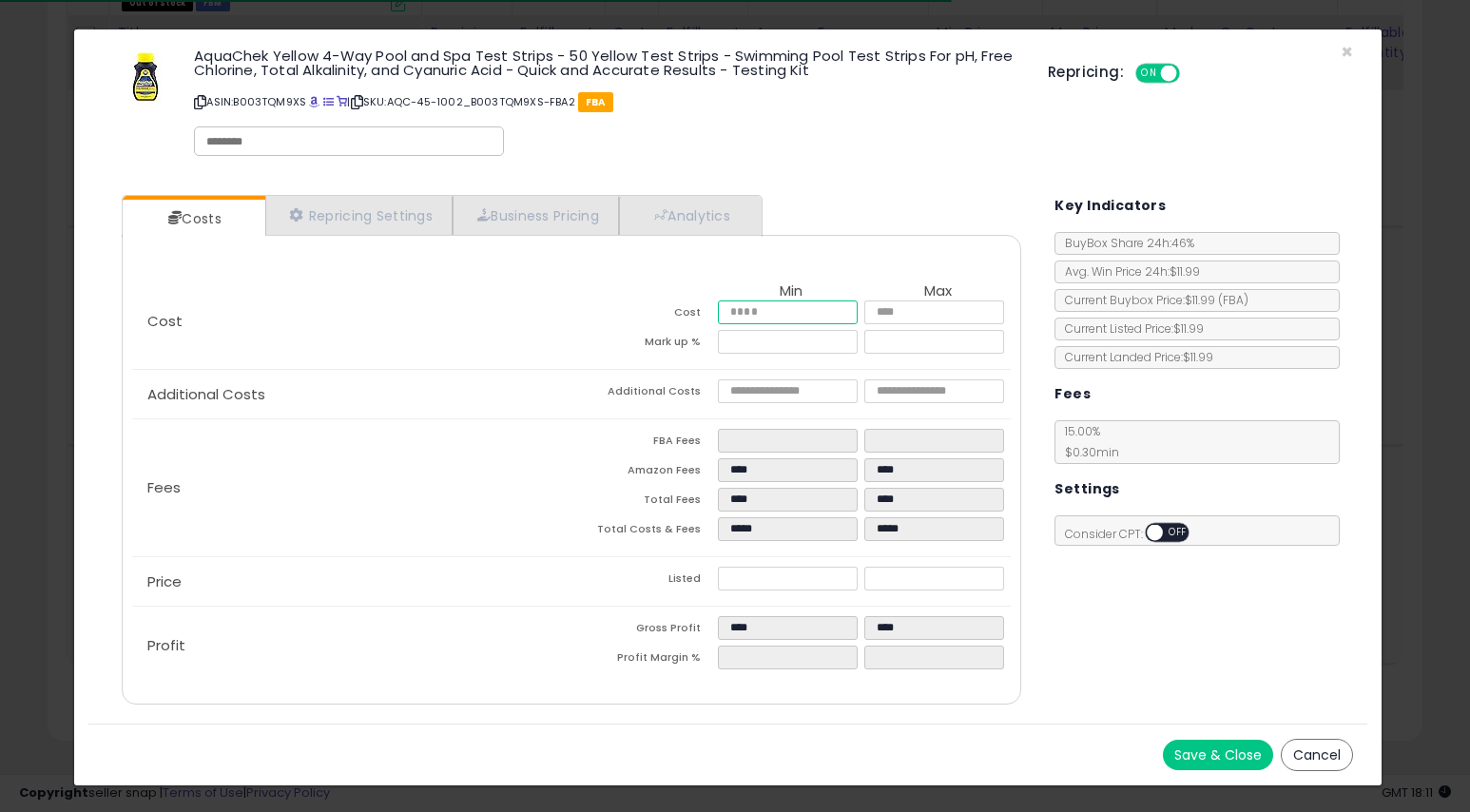 click on "****" at bounding box center (787, 312) 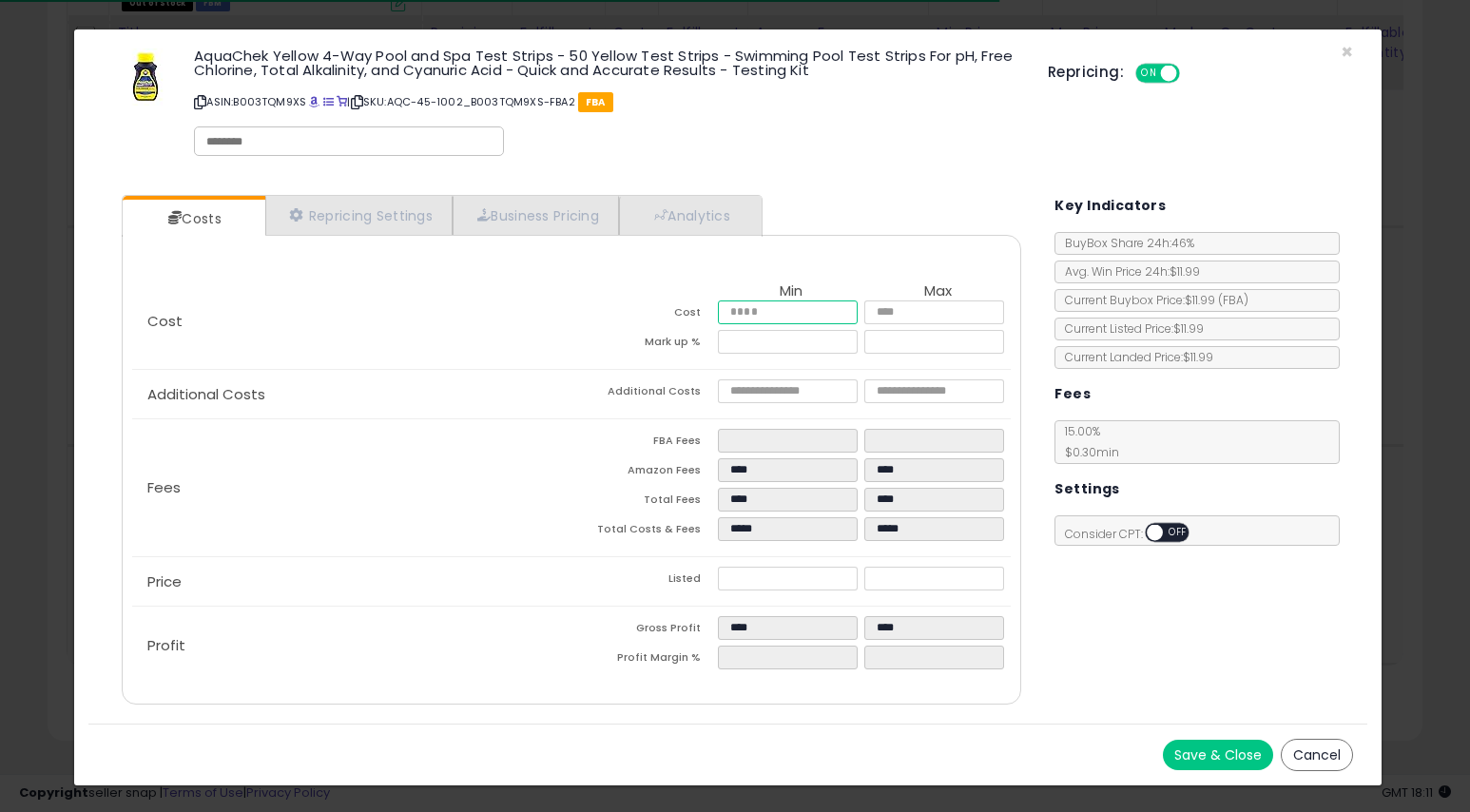 click on "****" at bounding box center [787, 312] 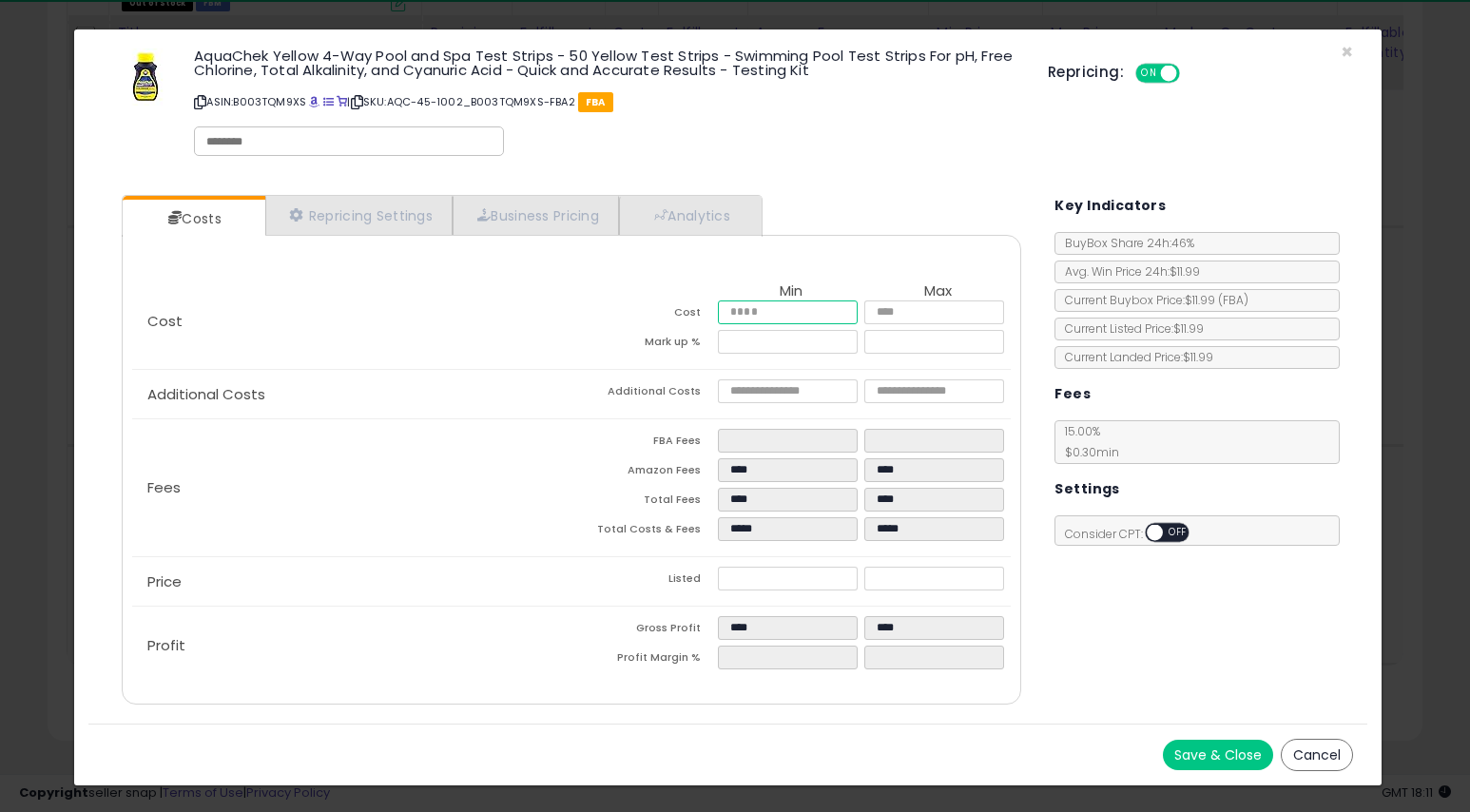 click on "****" at bounding box center (787, 312) 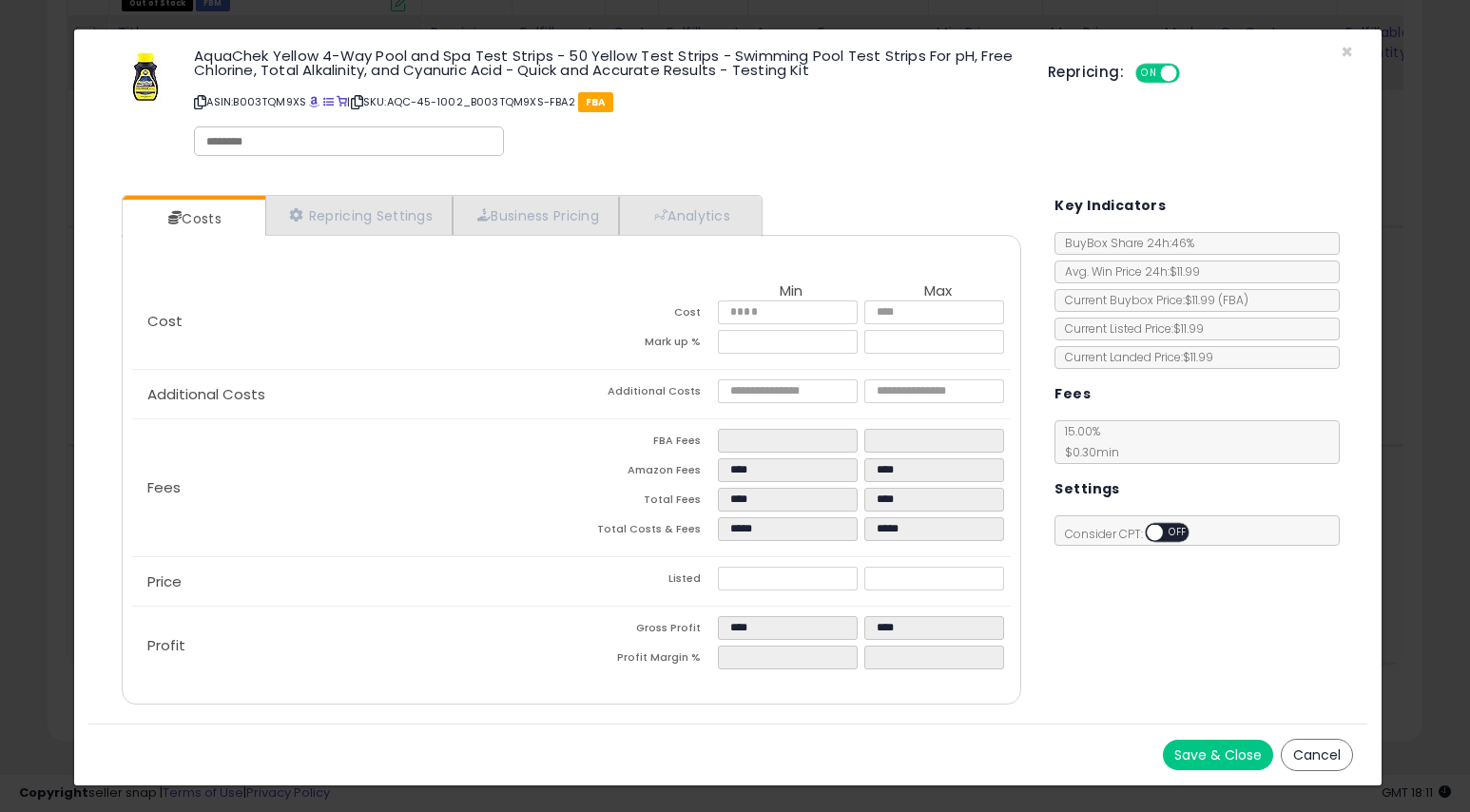 drag, startPoint x: 657, startPoint y: 391, endPoint x: 684, endPoint y: 394, distance: 27.166155 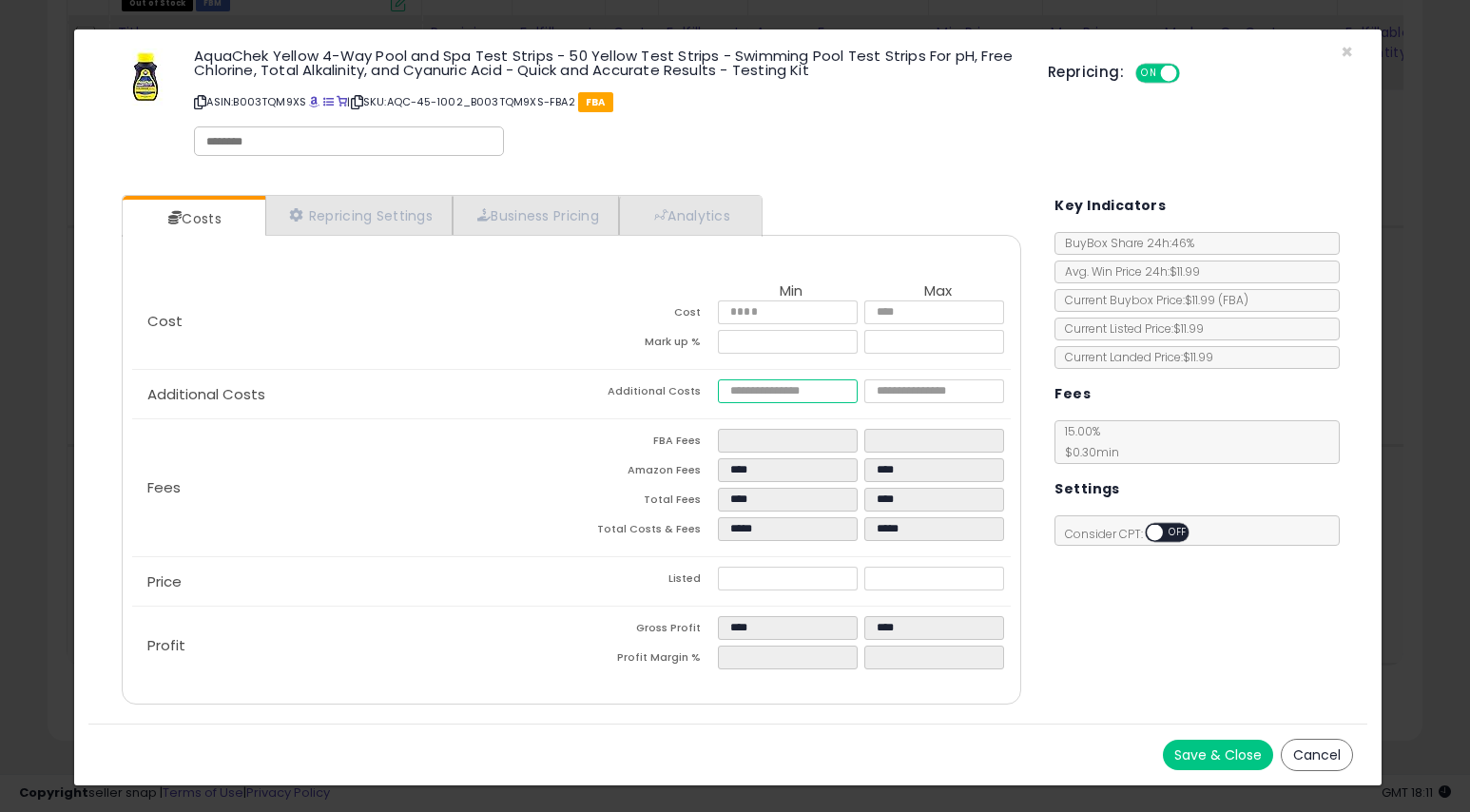 click on "****" at bounding box center (787, 391) 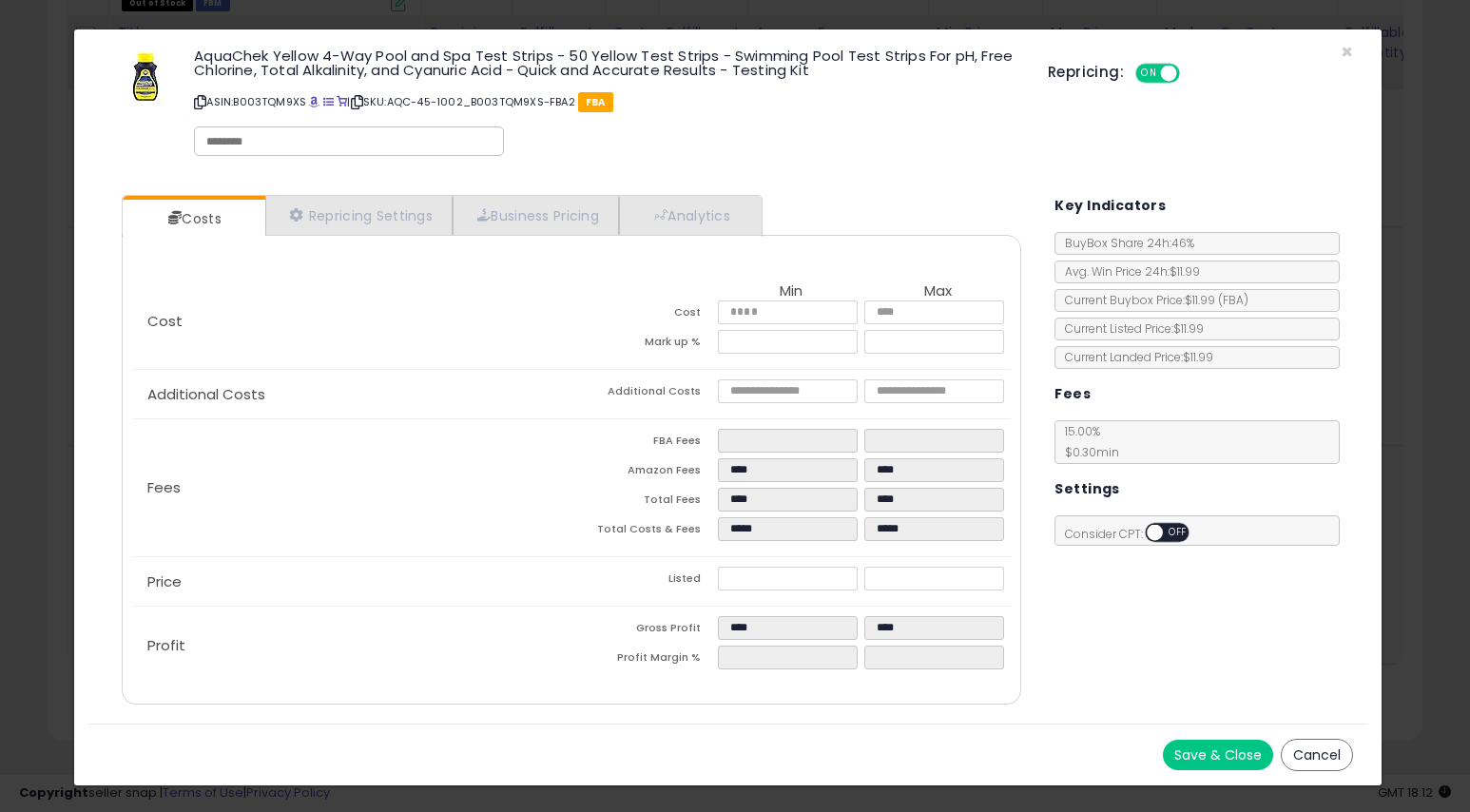 click on "Mark up %" at bounding box center [645, 344] 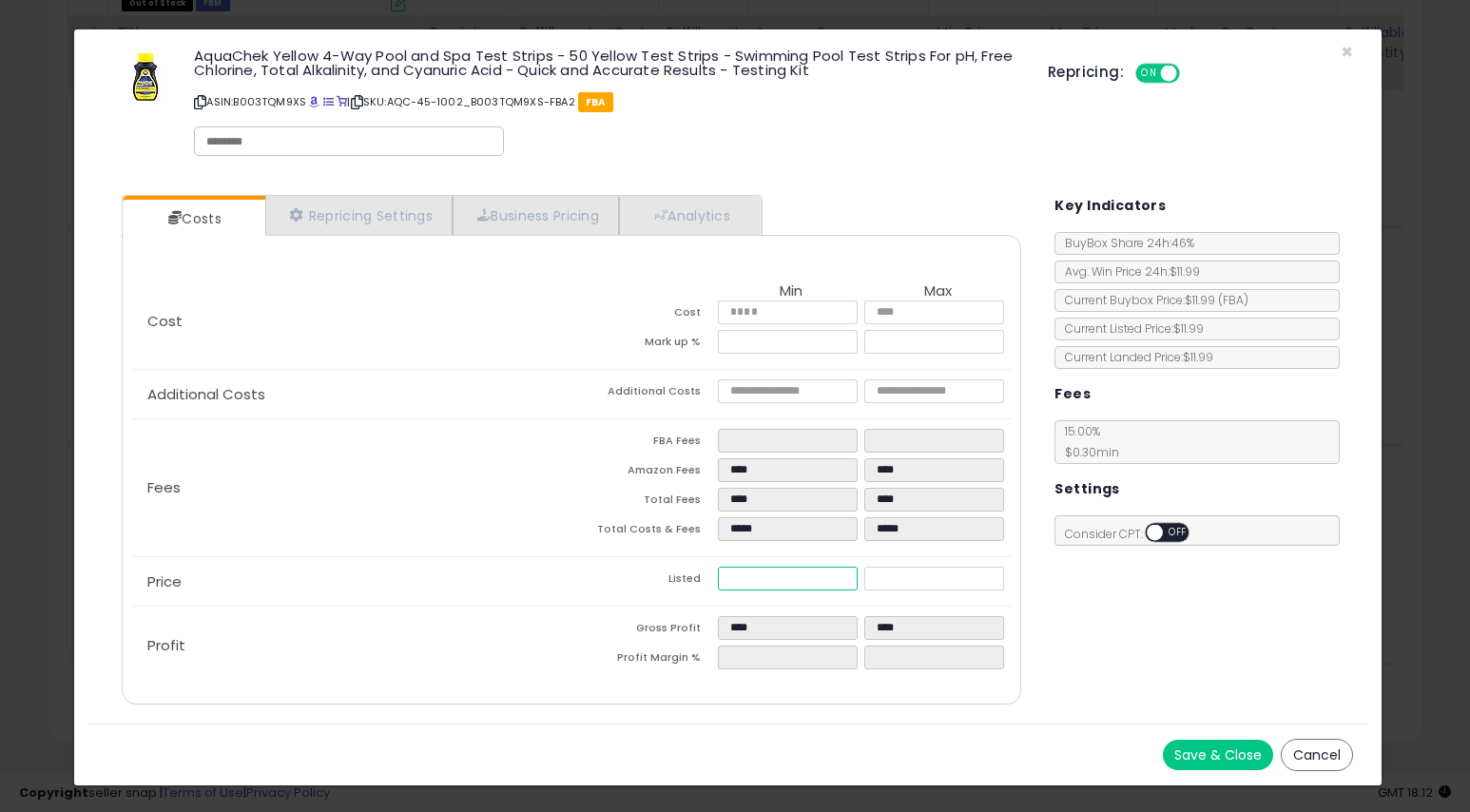 click on "*****" at bounding box center [787, 578] 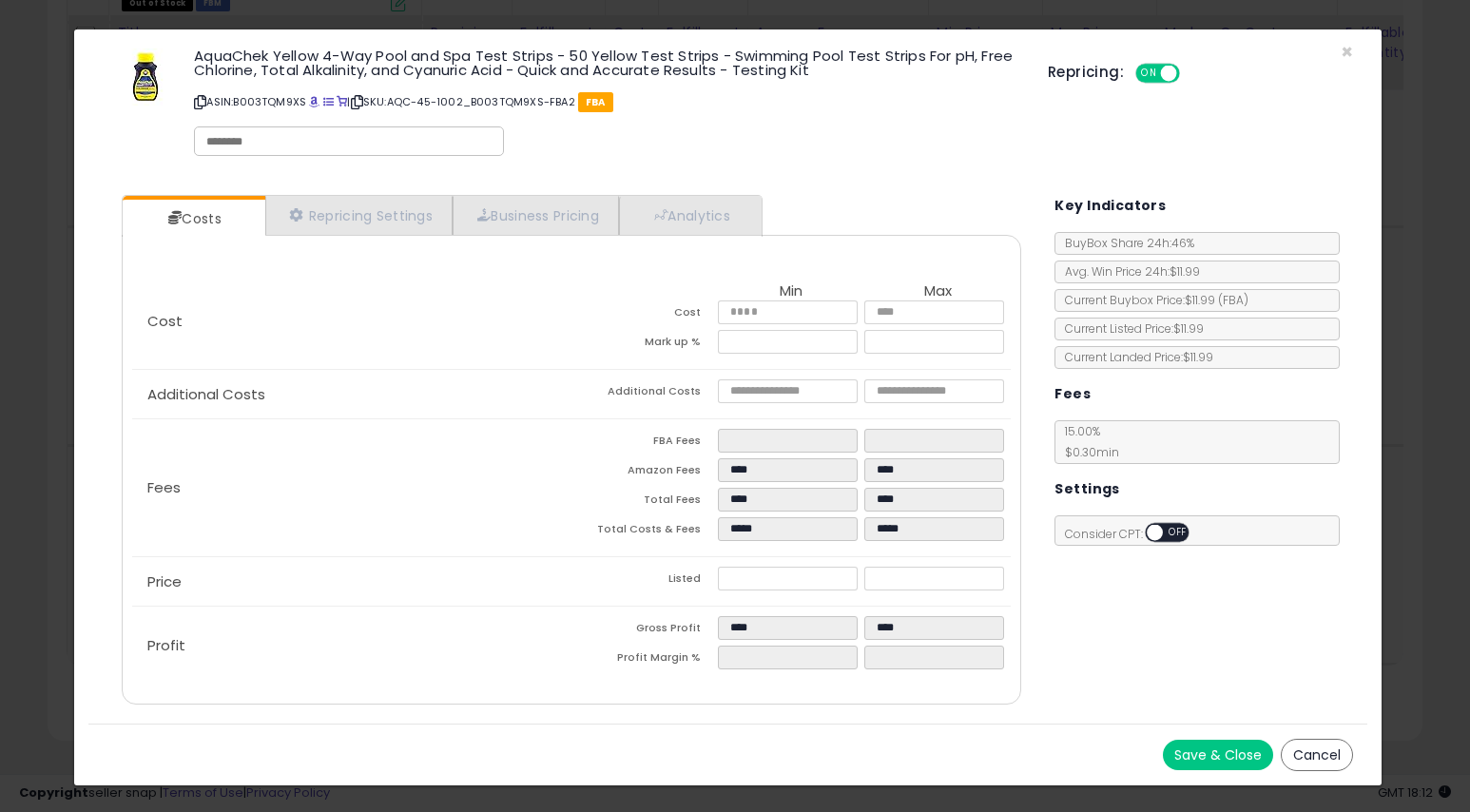 click on "Cancel" at bounding box center (1317, 755) 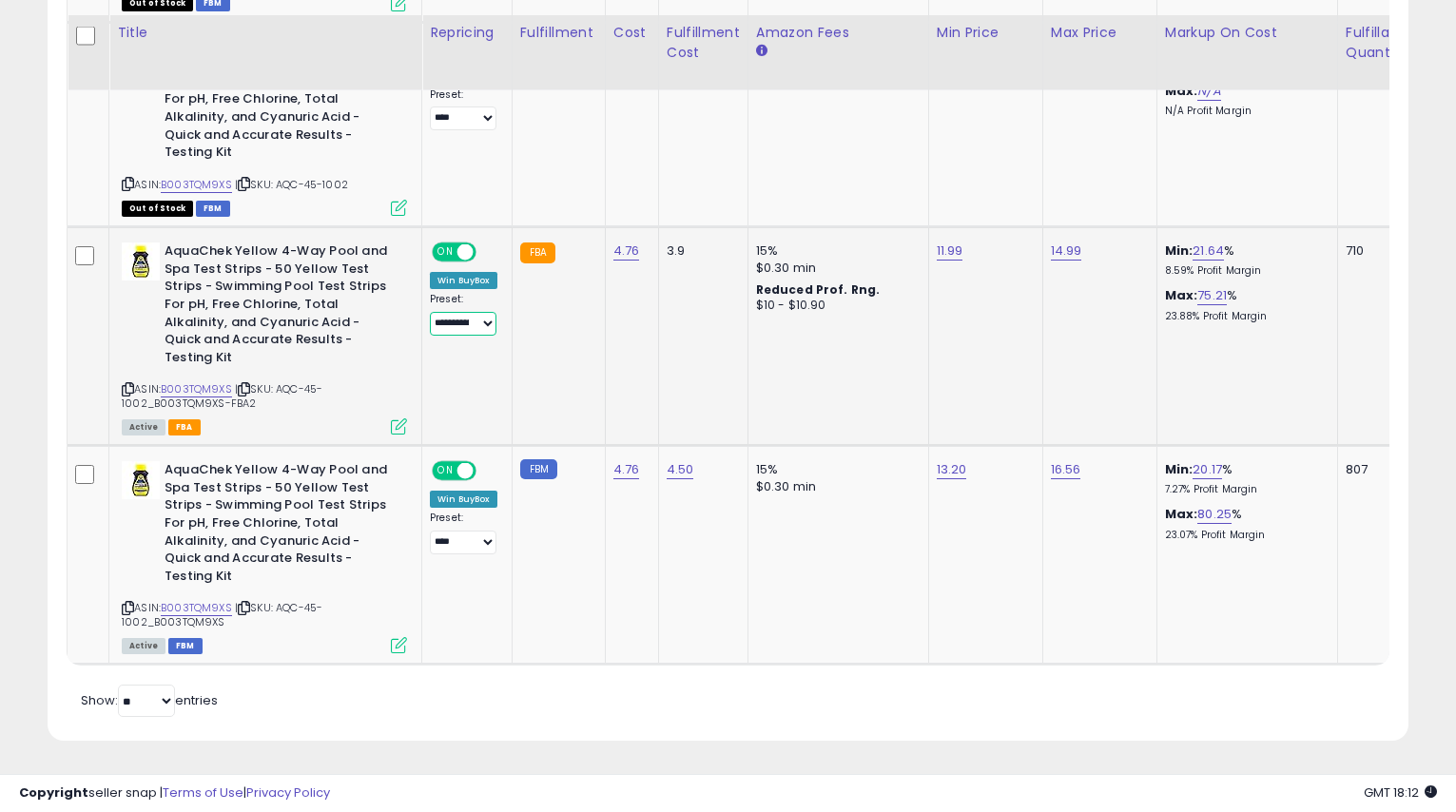 click on "**********" at bounding box center [463, 323] 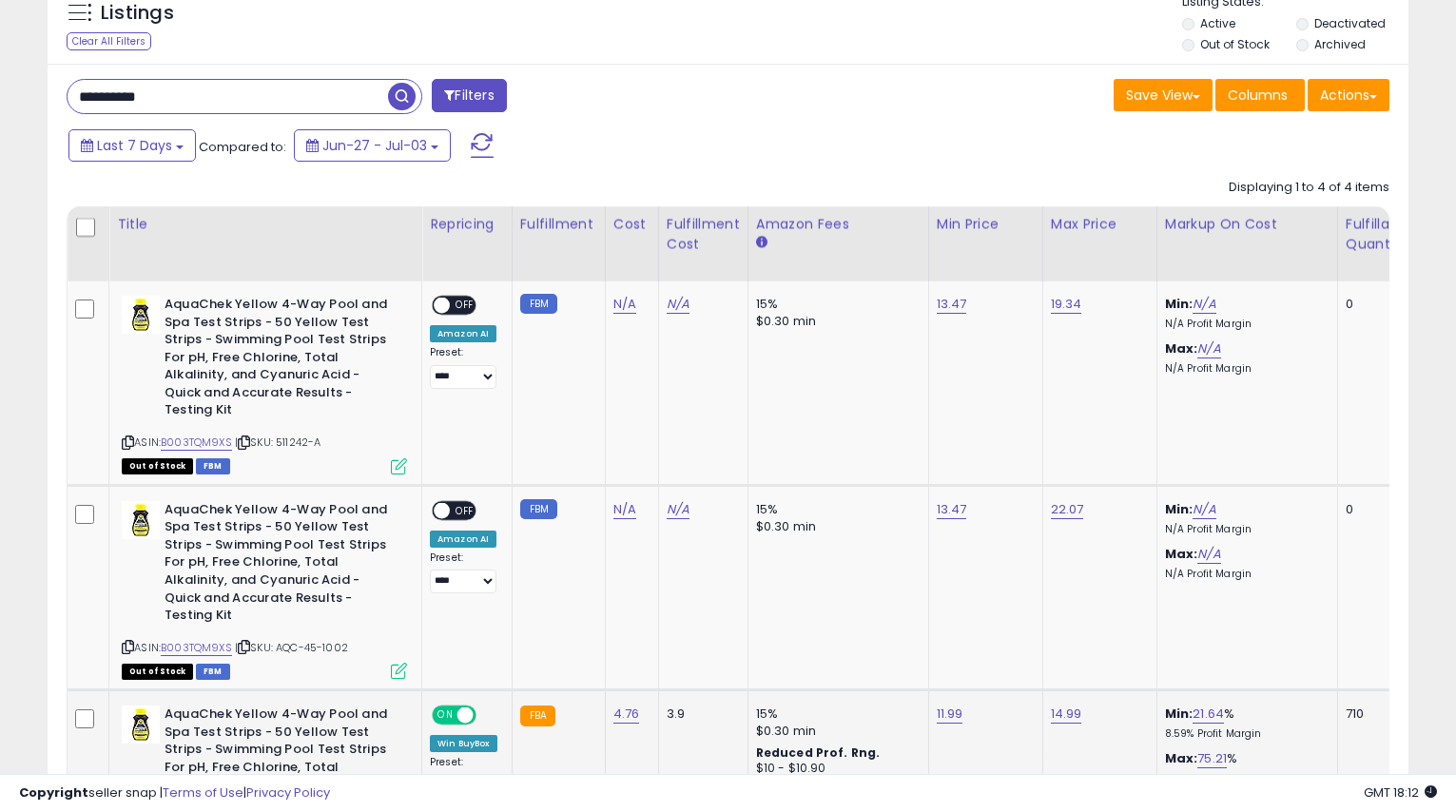scroll, scrollTop: 467, scrollLeft: 0, axis: vertical 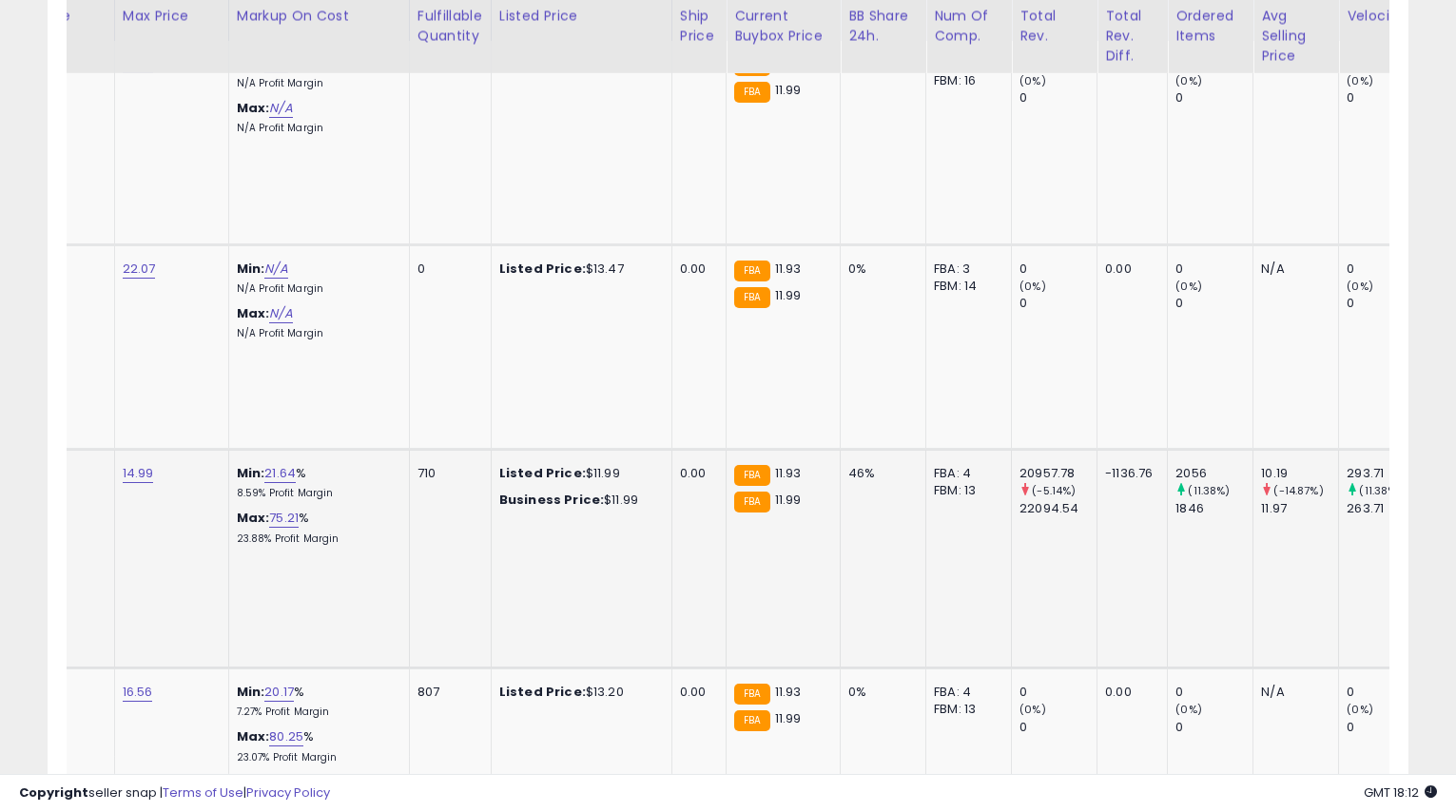 click on "46%" at bounding box center (880, 474) 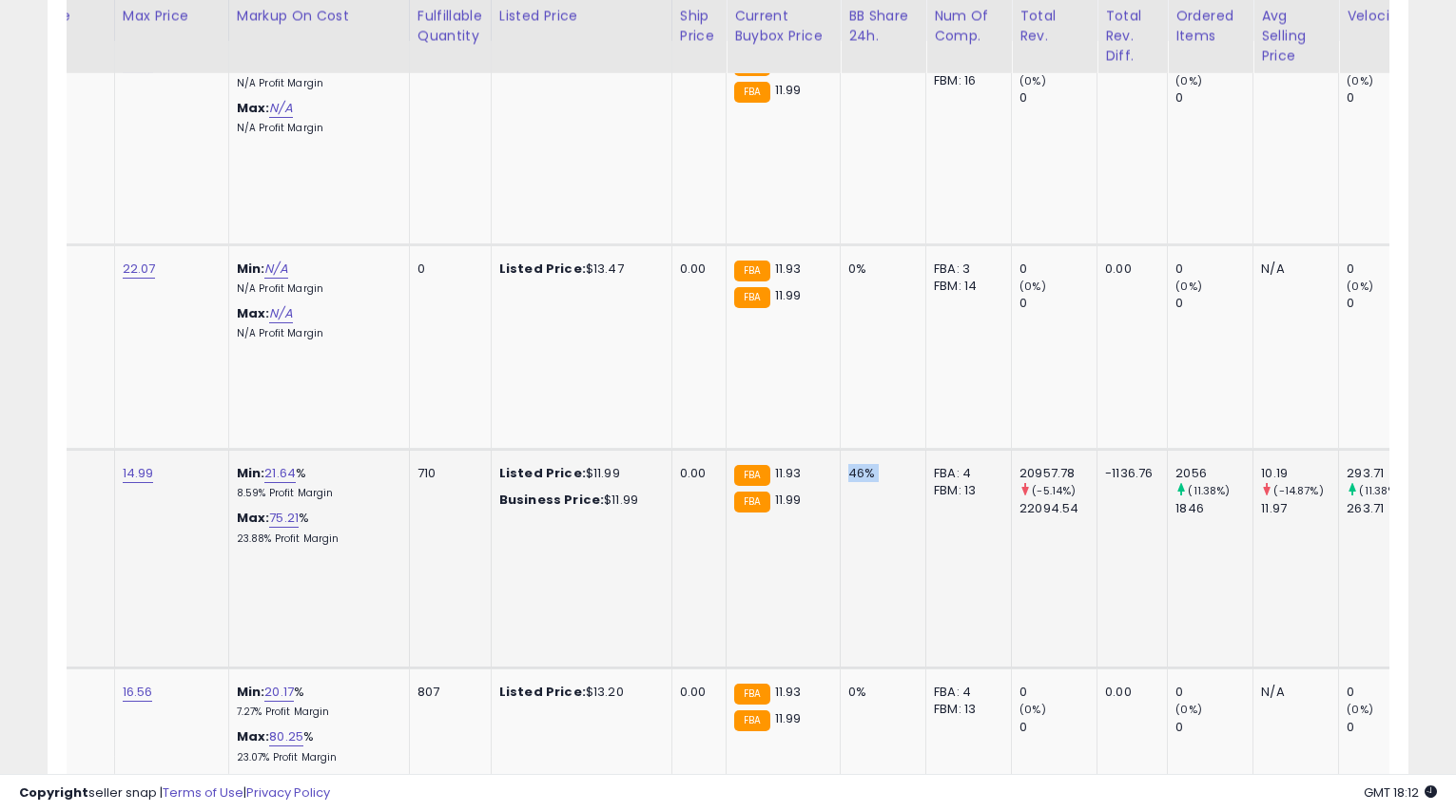 click on "46%" at bounding box center (880, 474) 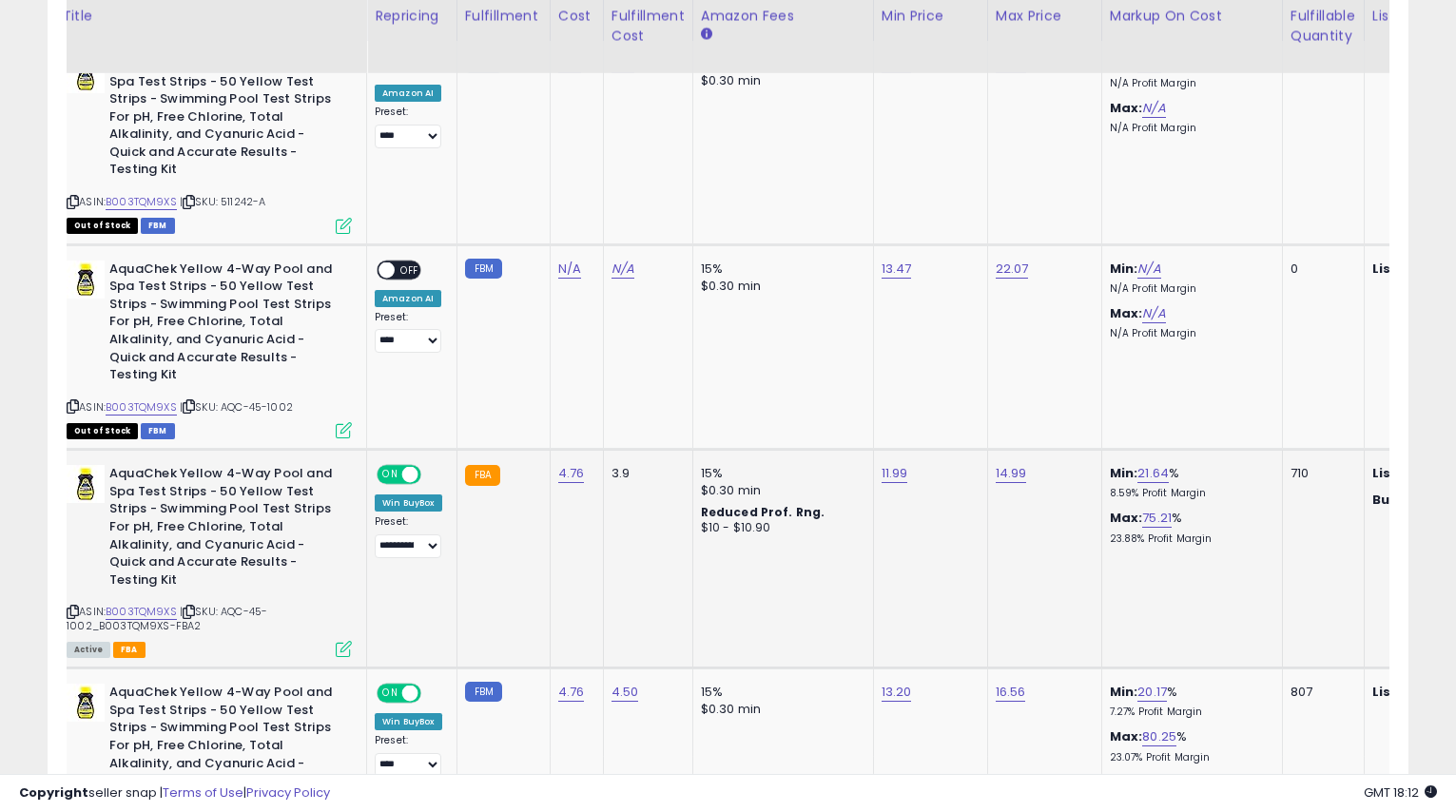 click at bounding box center [343, 648] 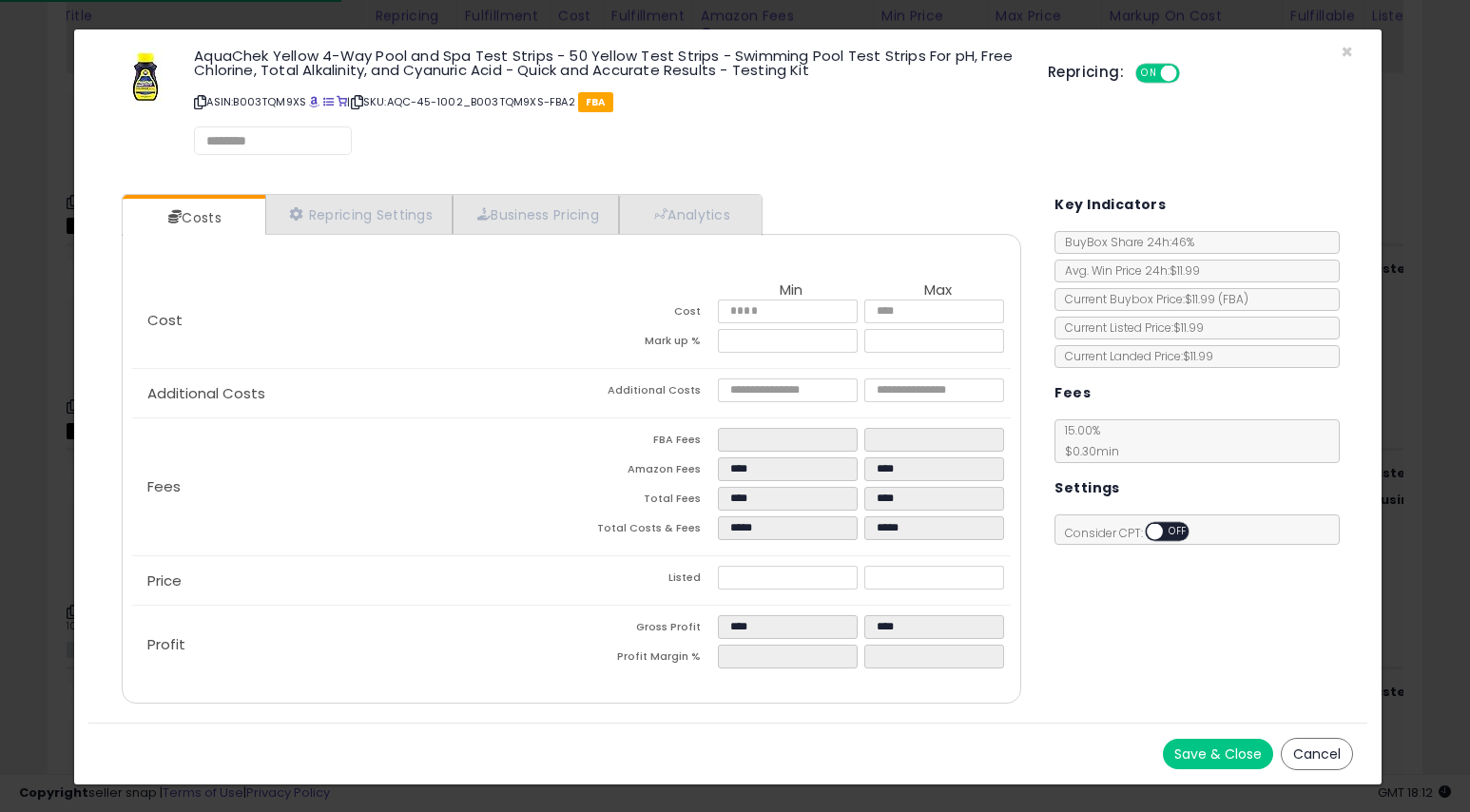 select on "******" 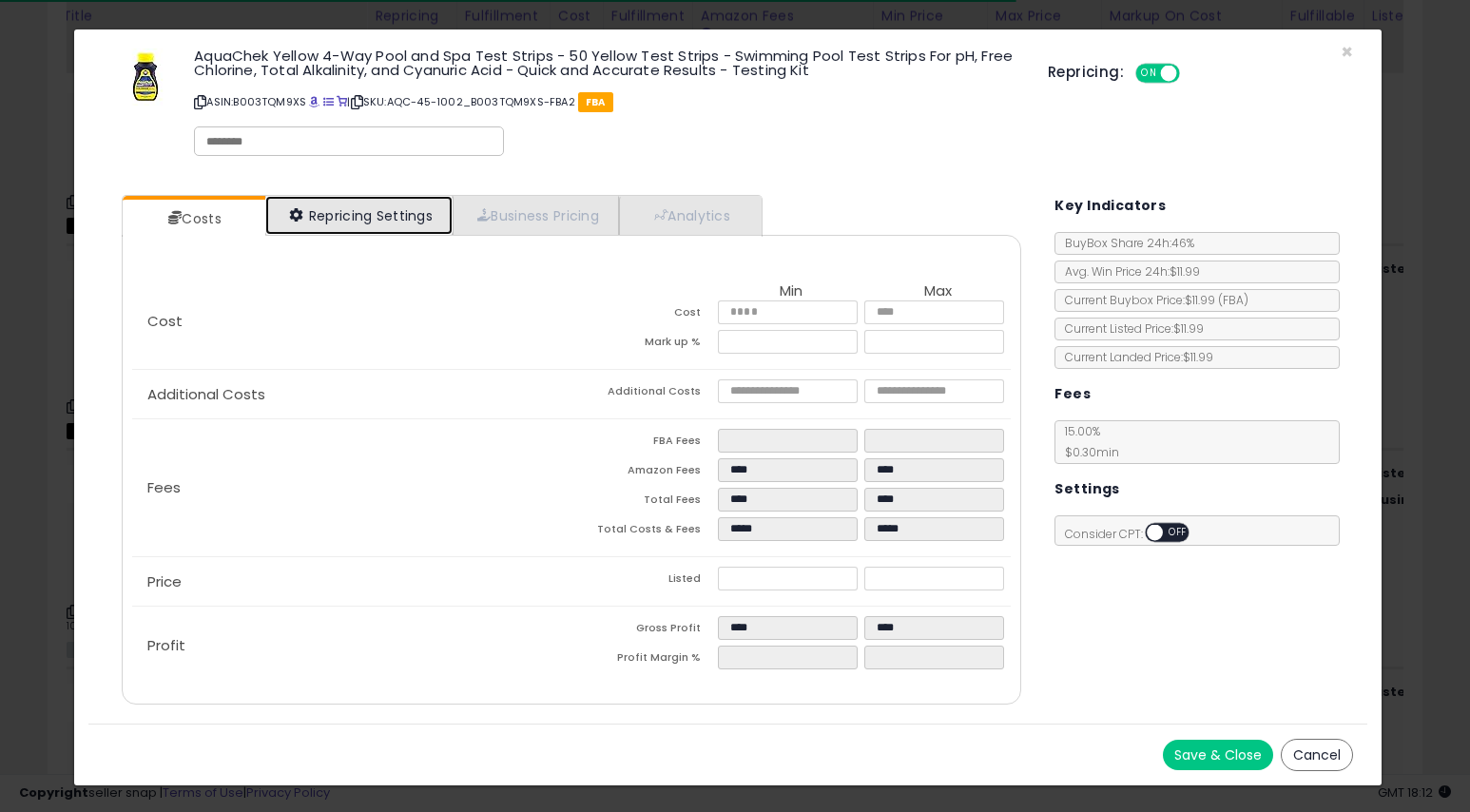 click on "Repricing Settings" at bounding box center [359, 215] 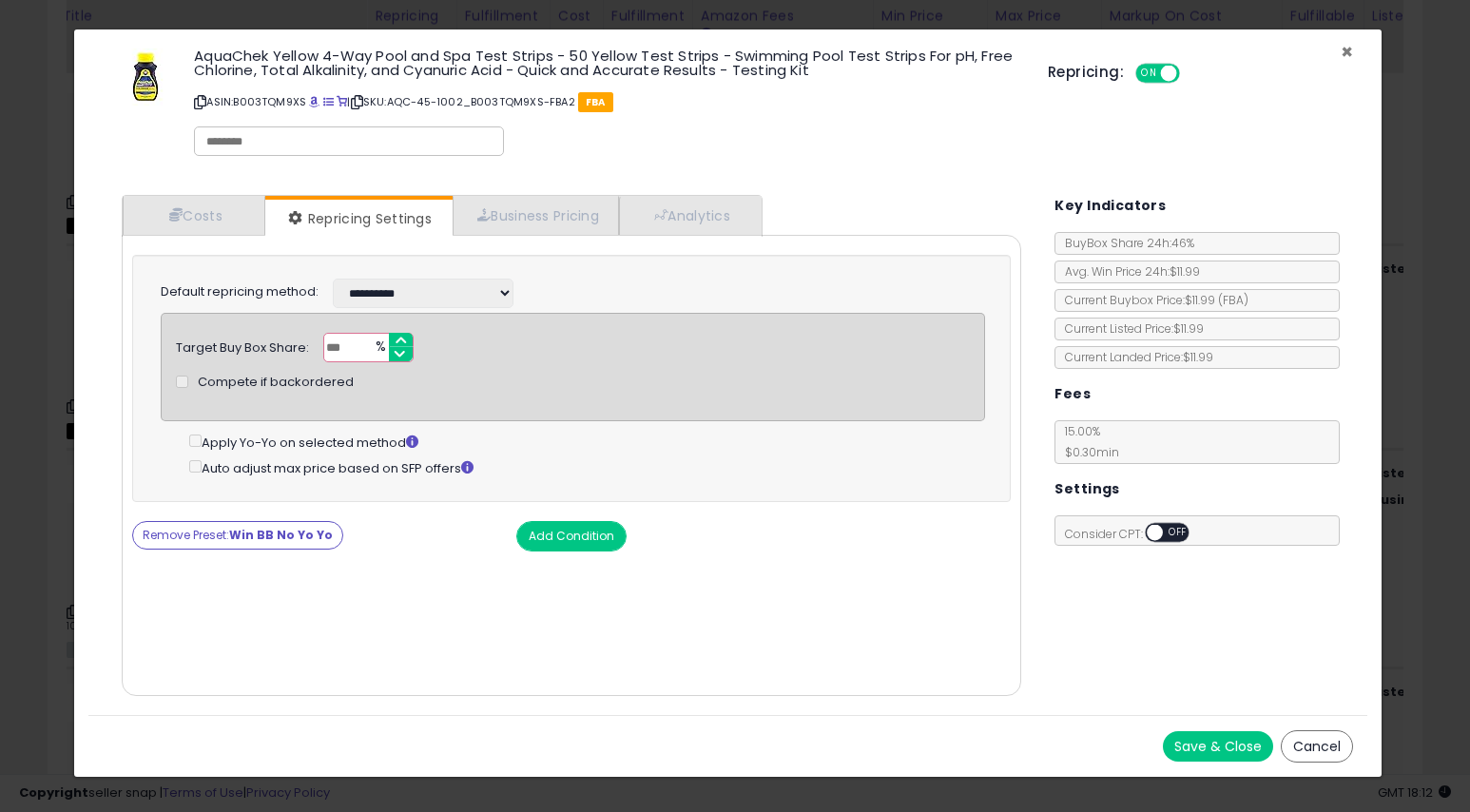 click on "×" at bounding box center (1346, 51) 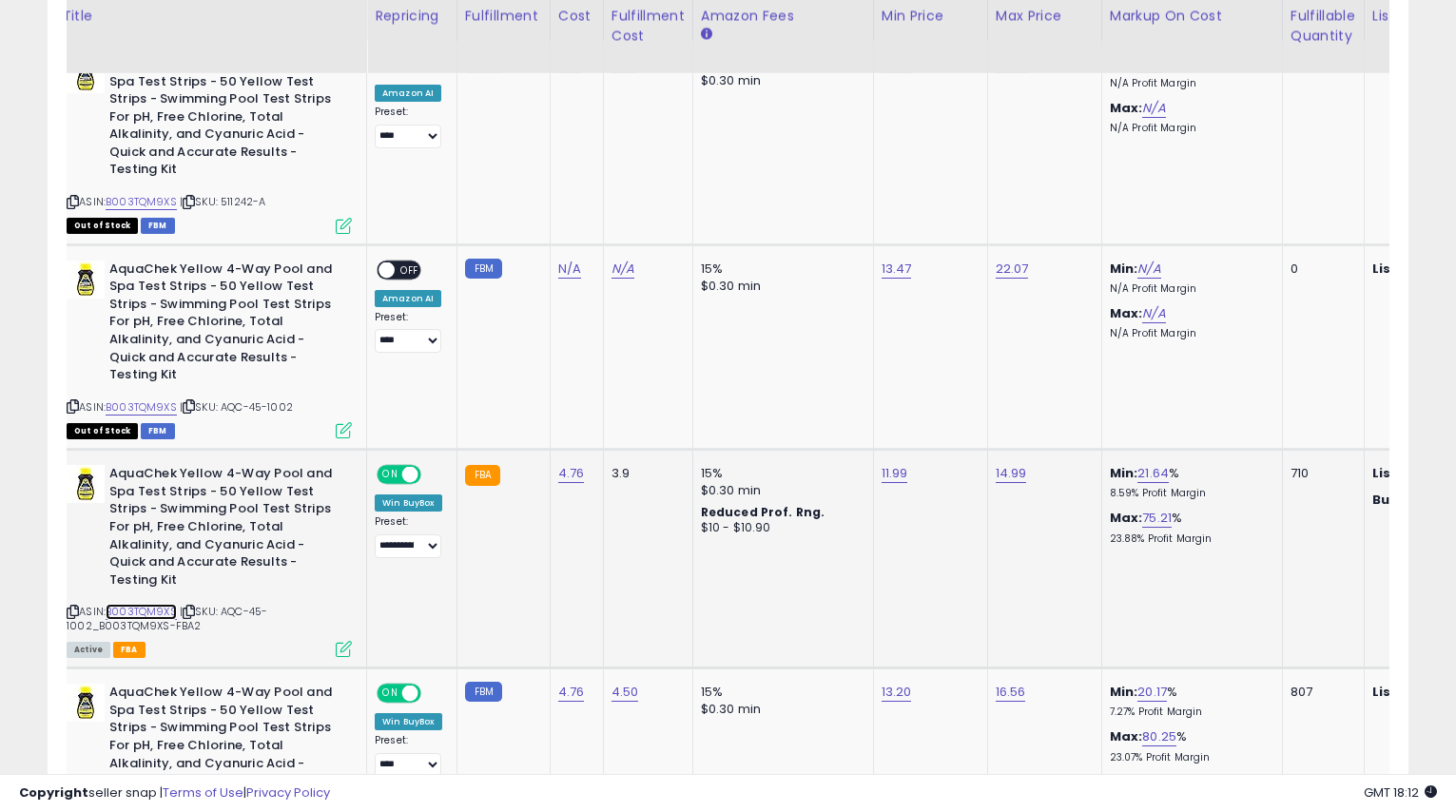 click on "B003TQM9XS" at bounding box center [141, 611] 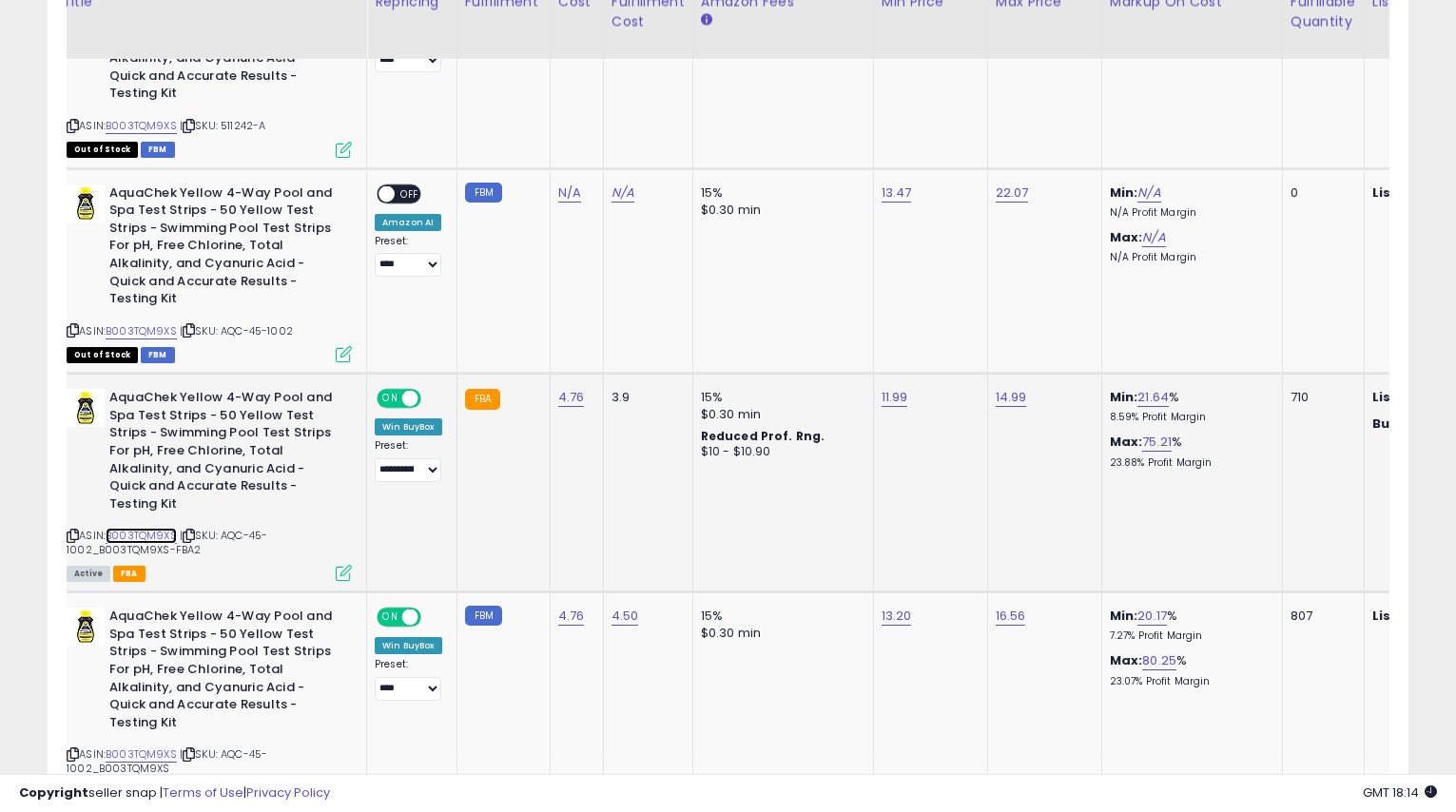 scroll, scrollTop: 548, scrollLeft: 0, axis: vertical 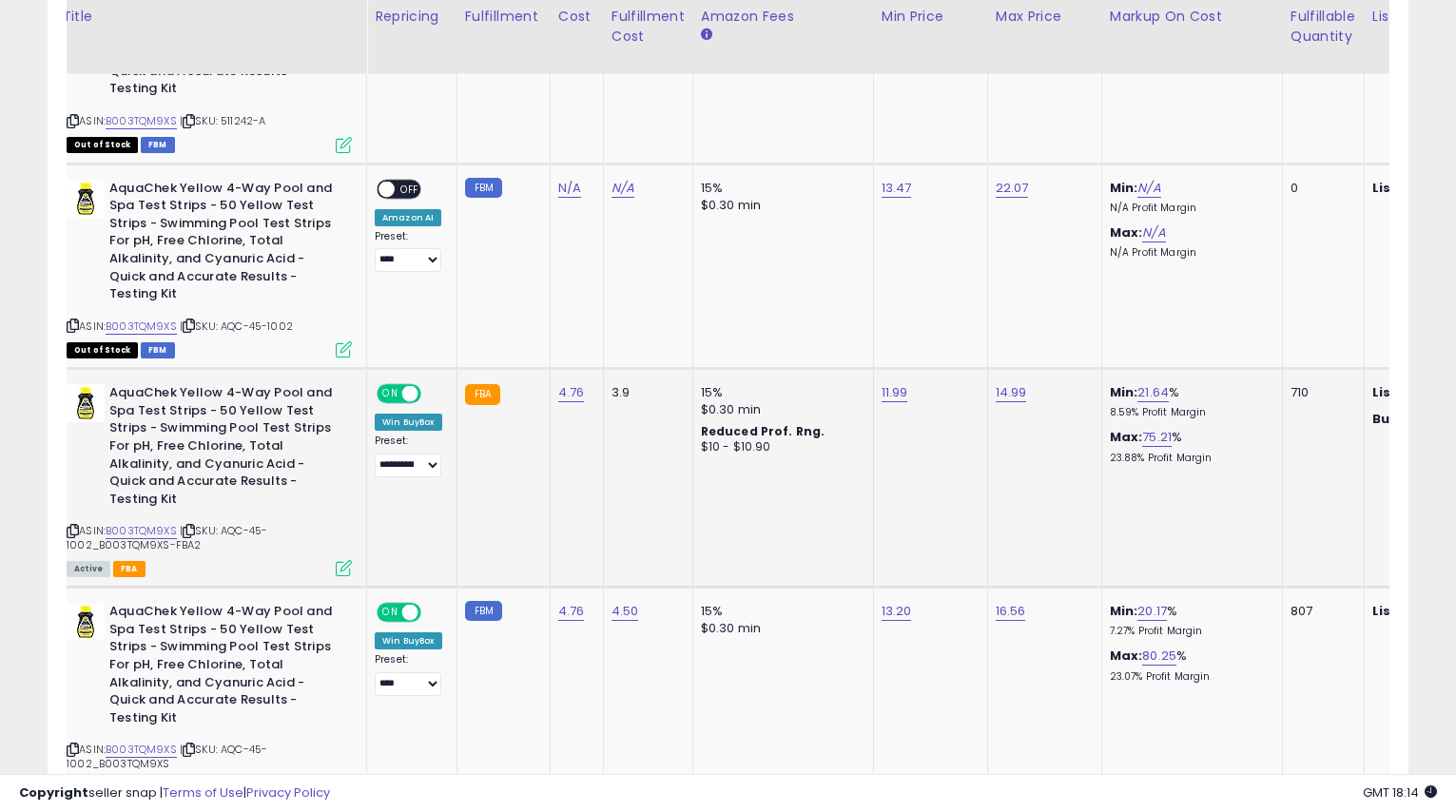 click at bounding box center (343, 568) 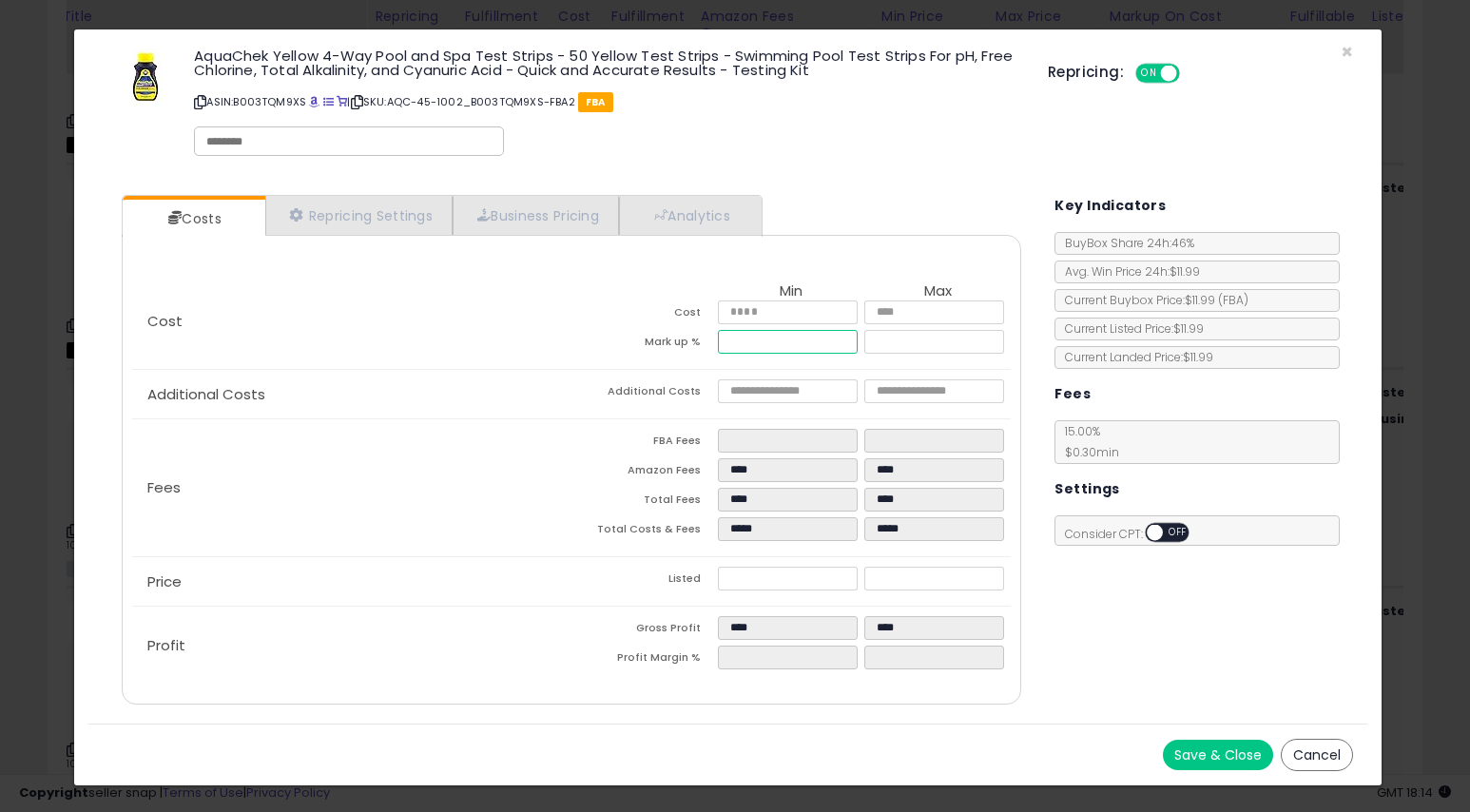 click on "*****" at bounding box center [787, 341] 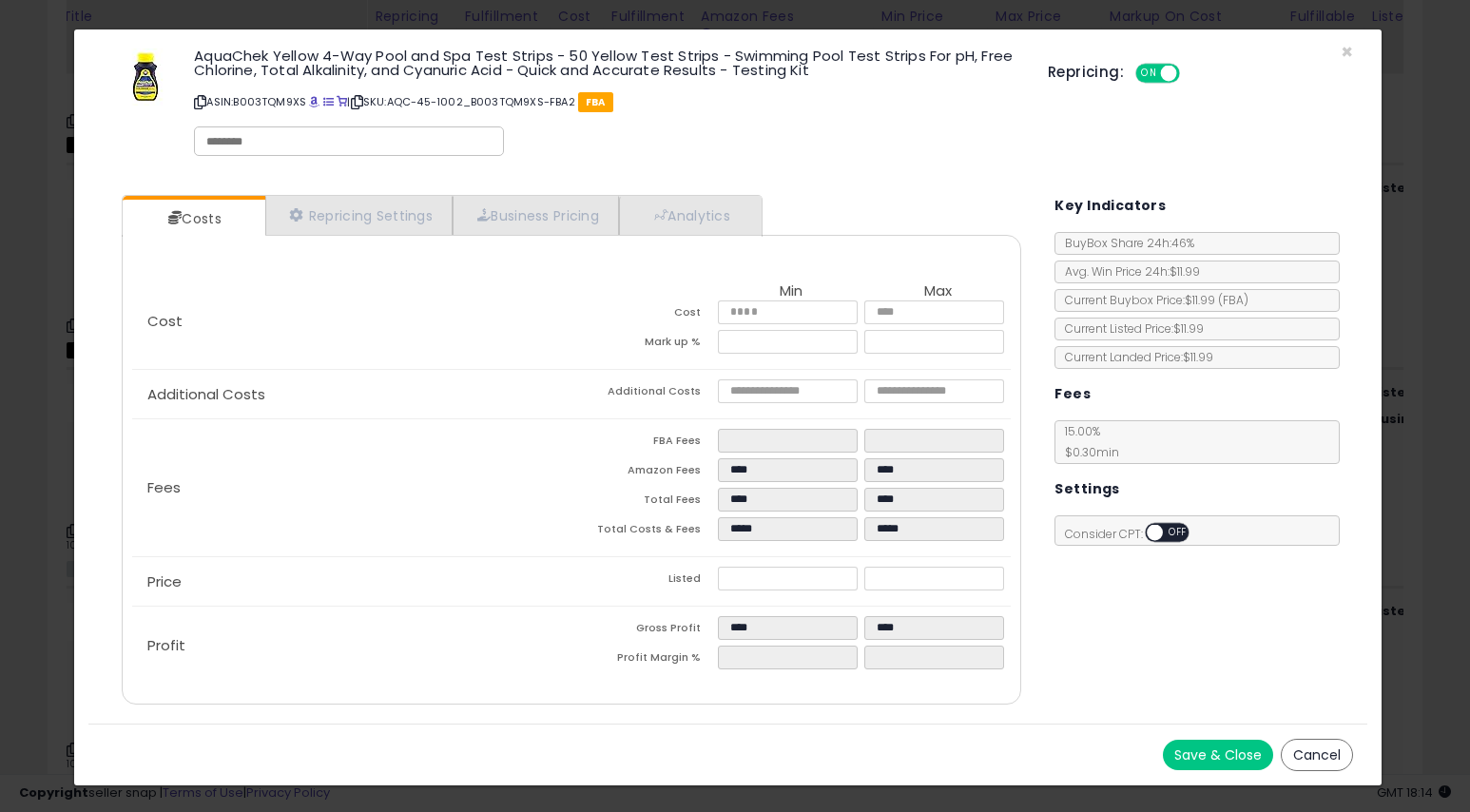 type on "****" 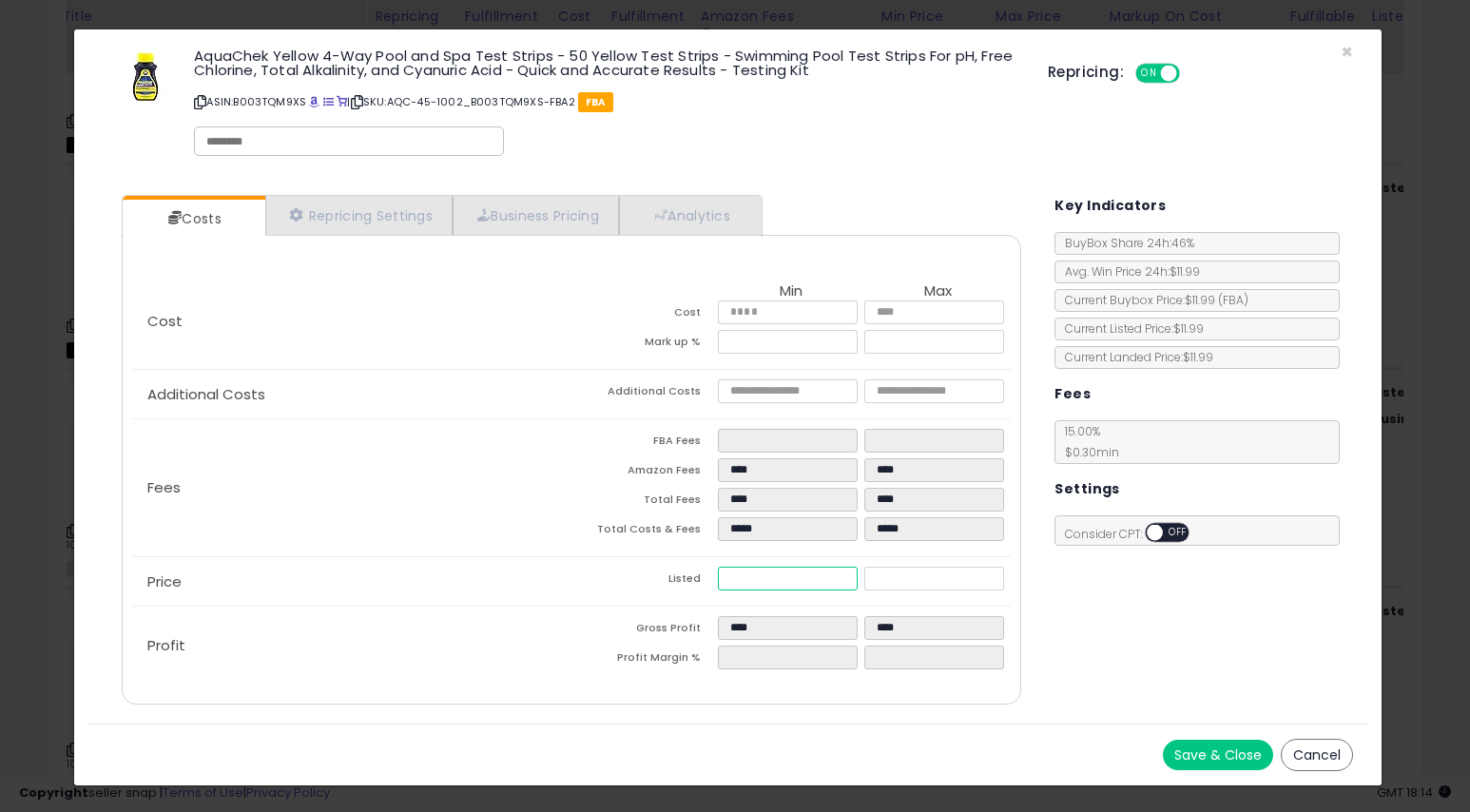 click on "*****" at bounding box center [787, 578] 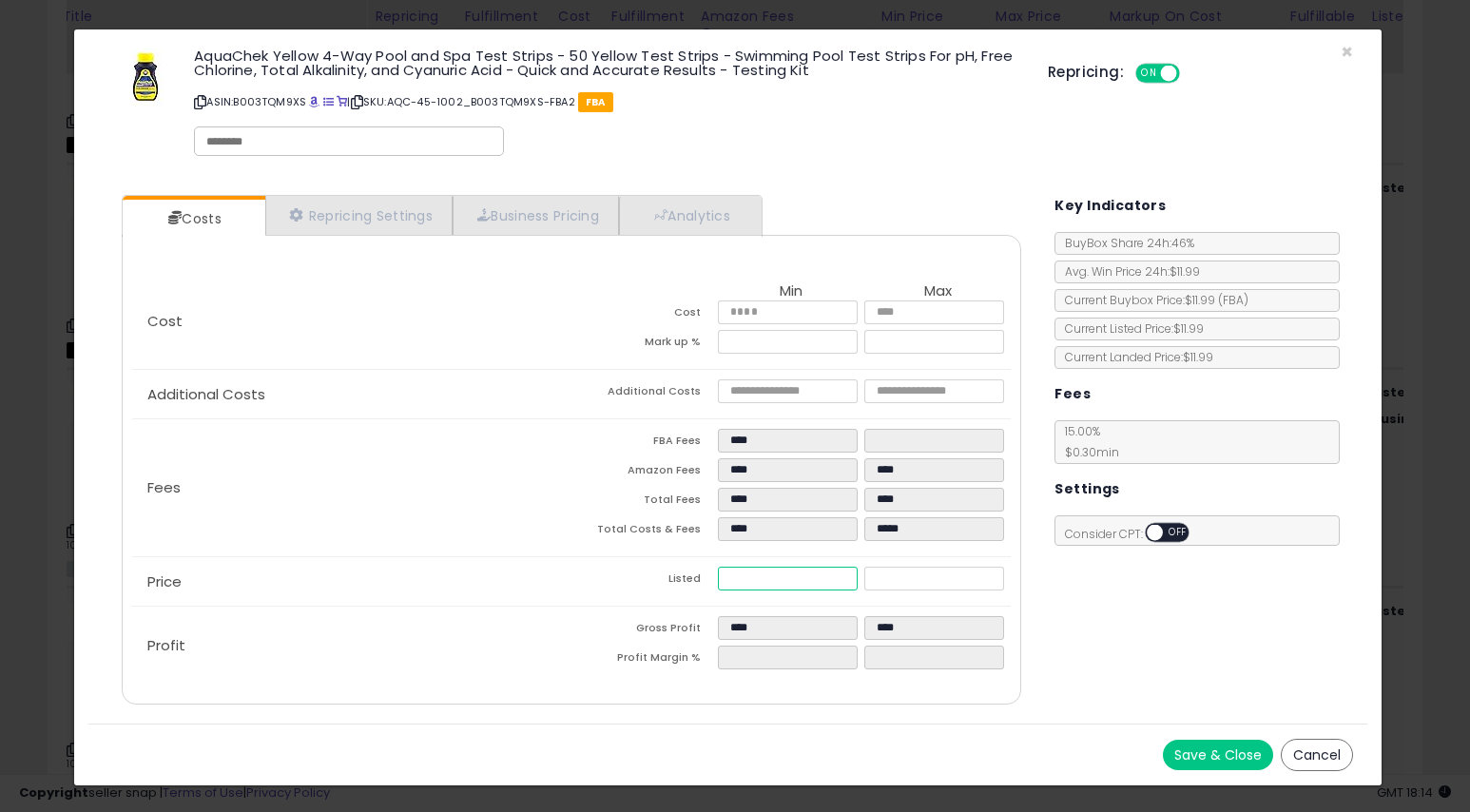 type on "****" 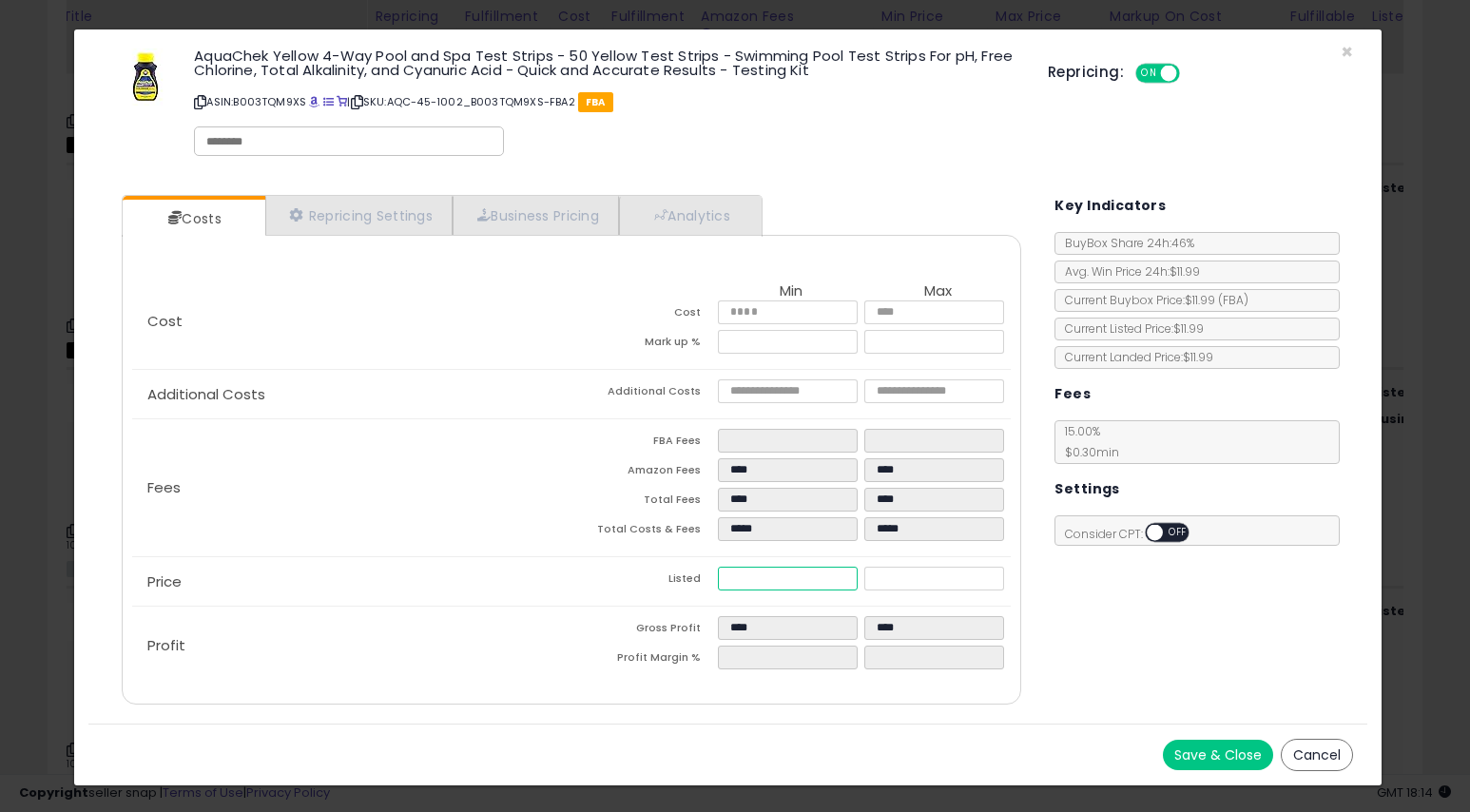 type on "****" 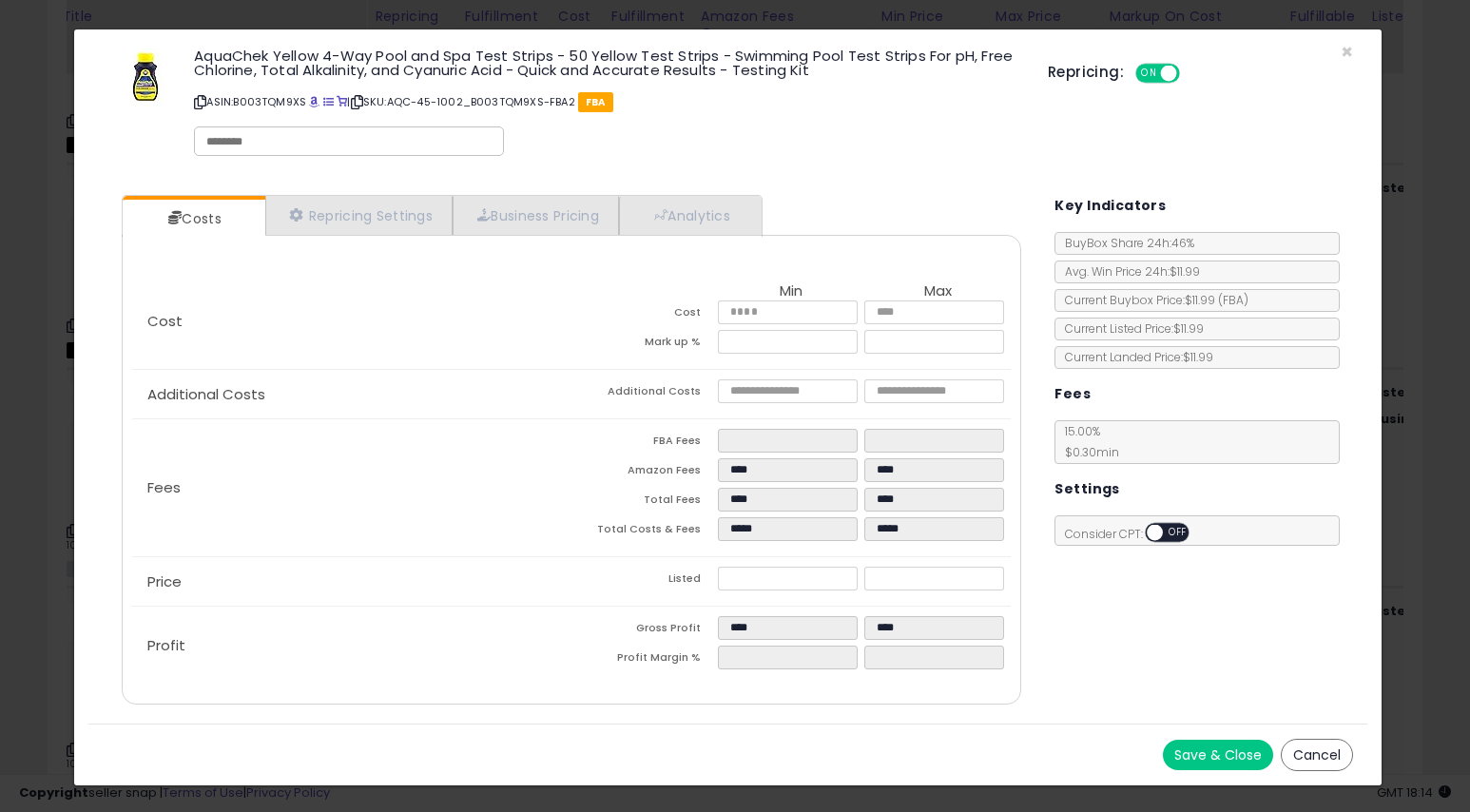 type on "****" 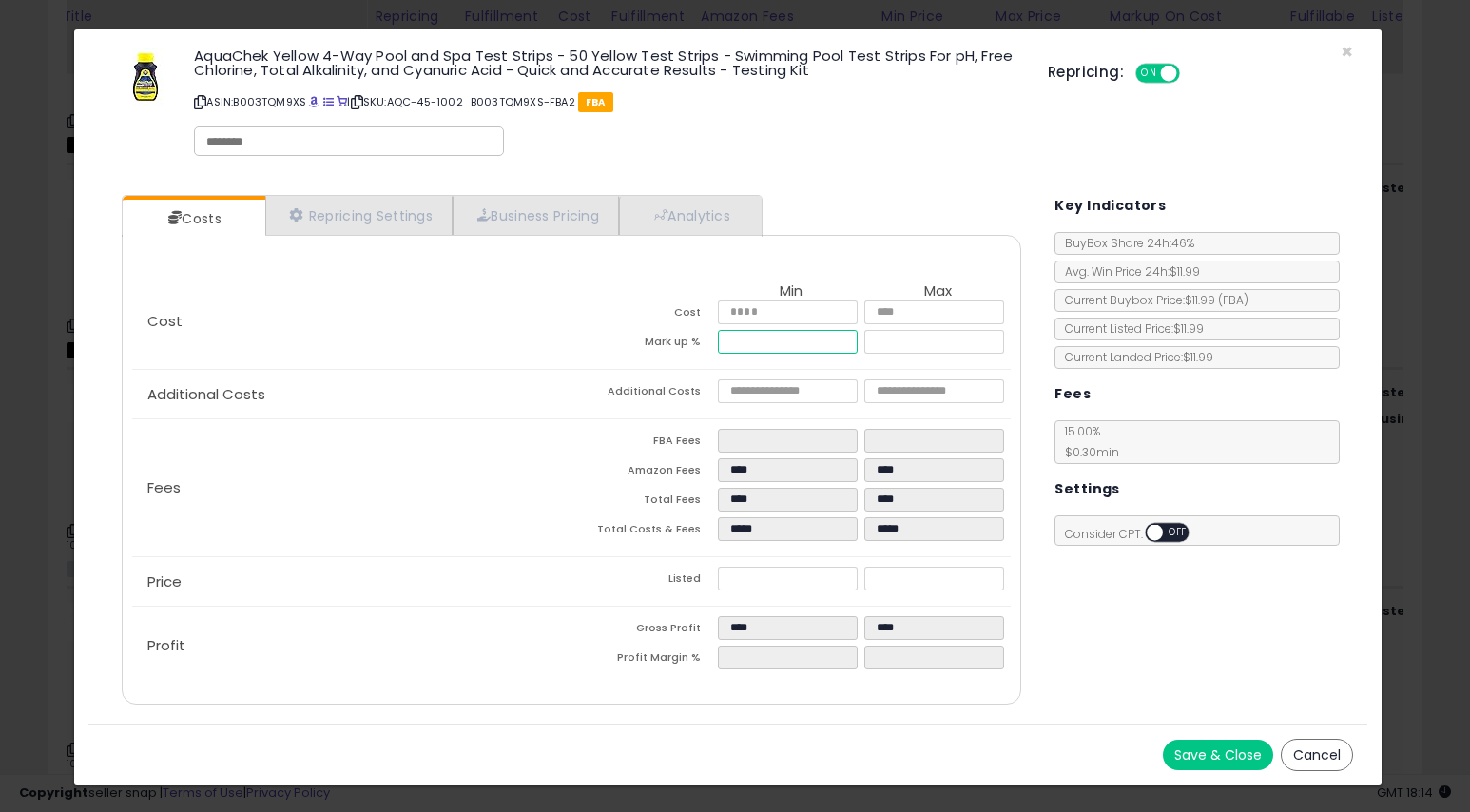 click on "****" at bounding box center (787, 341) 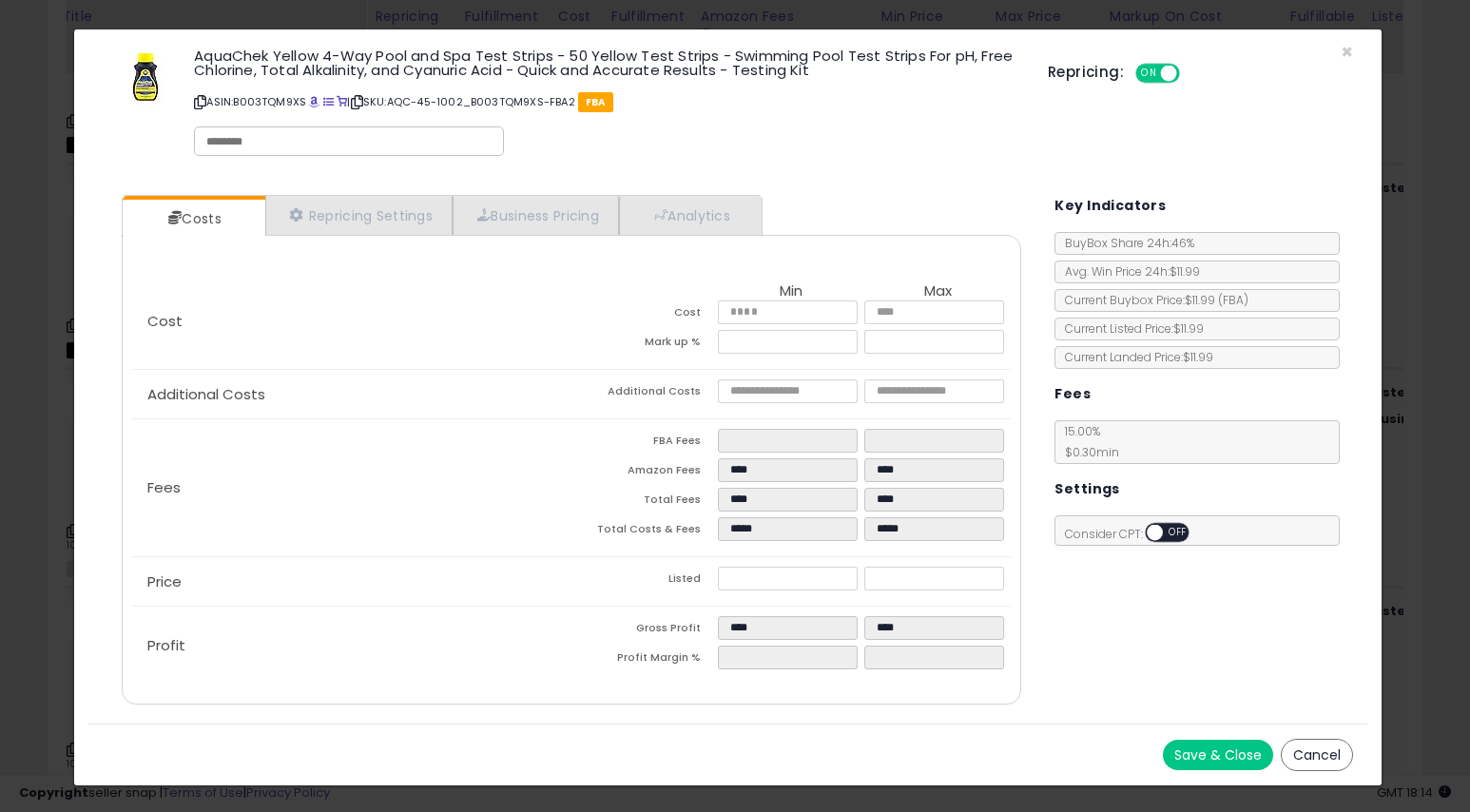 click on "Save & Close" at bounding box center [1218, 755] 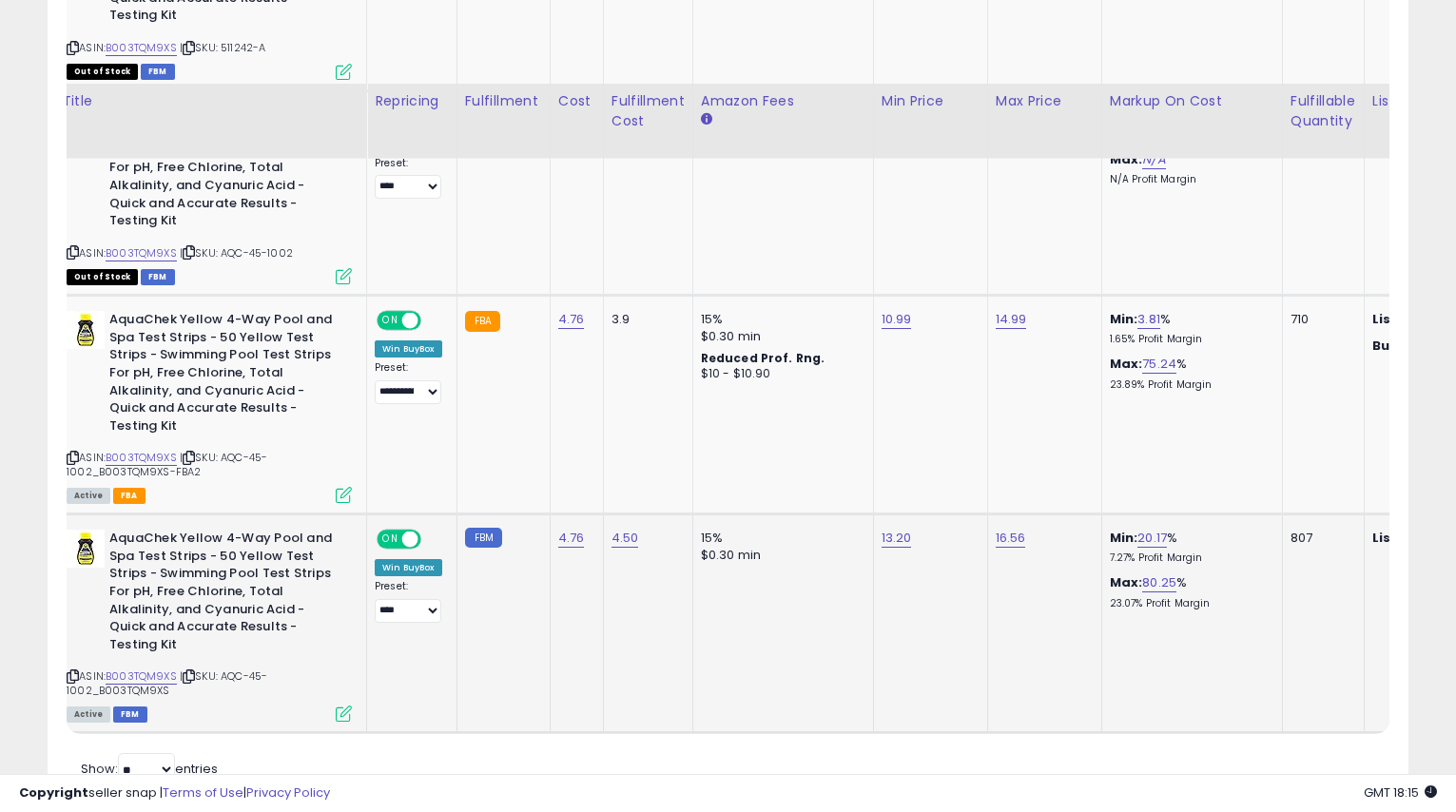 scroll, scrollTop: 706, scrollLeft: 0, axis: vertical 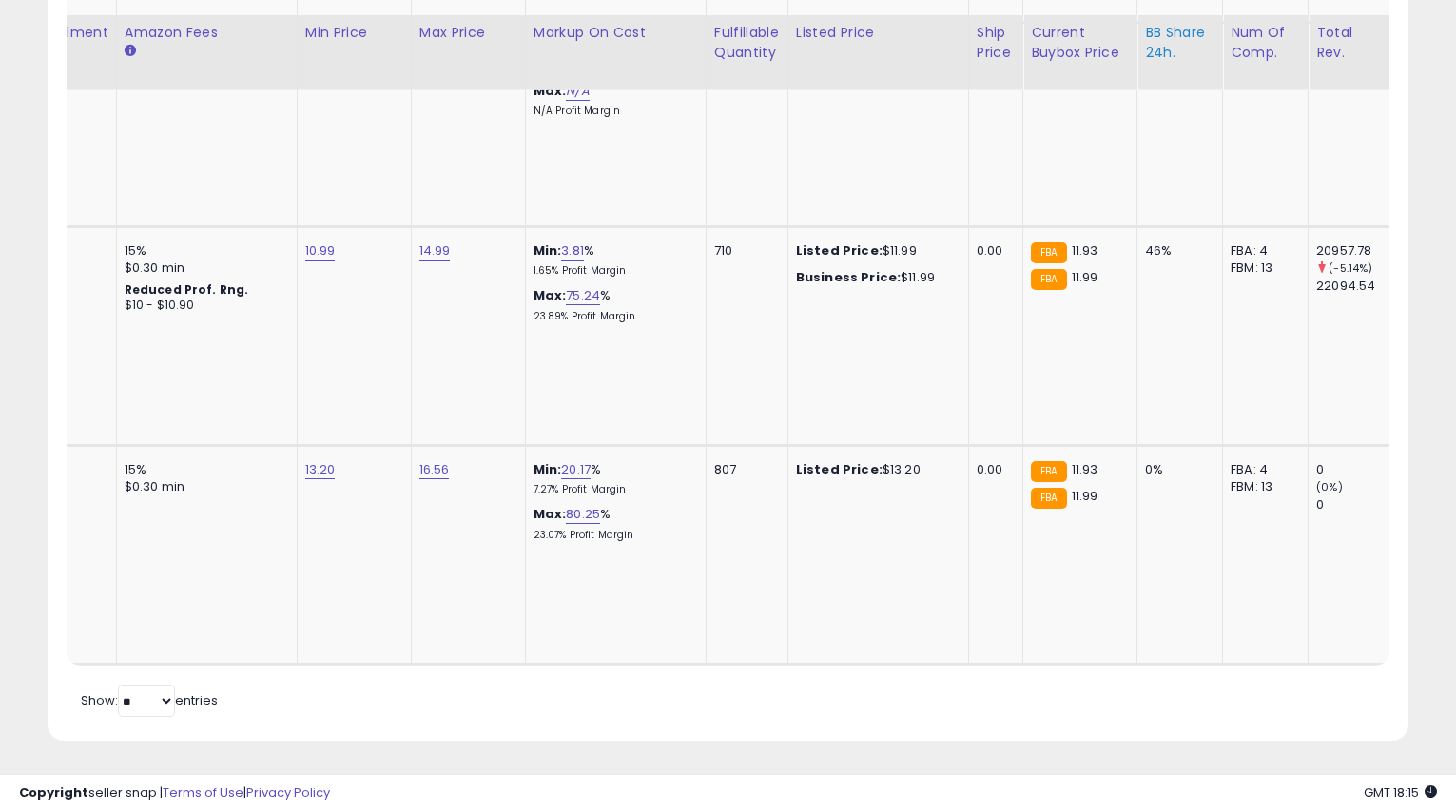 click on "BB Share 24h." at bounding box center [1179, 42] 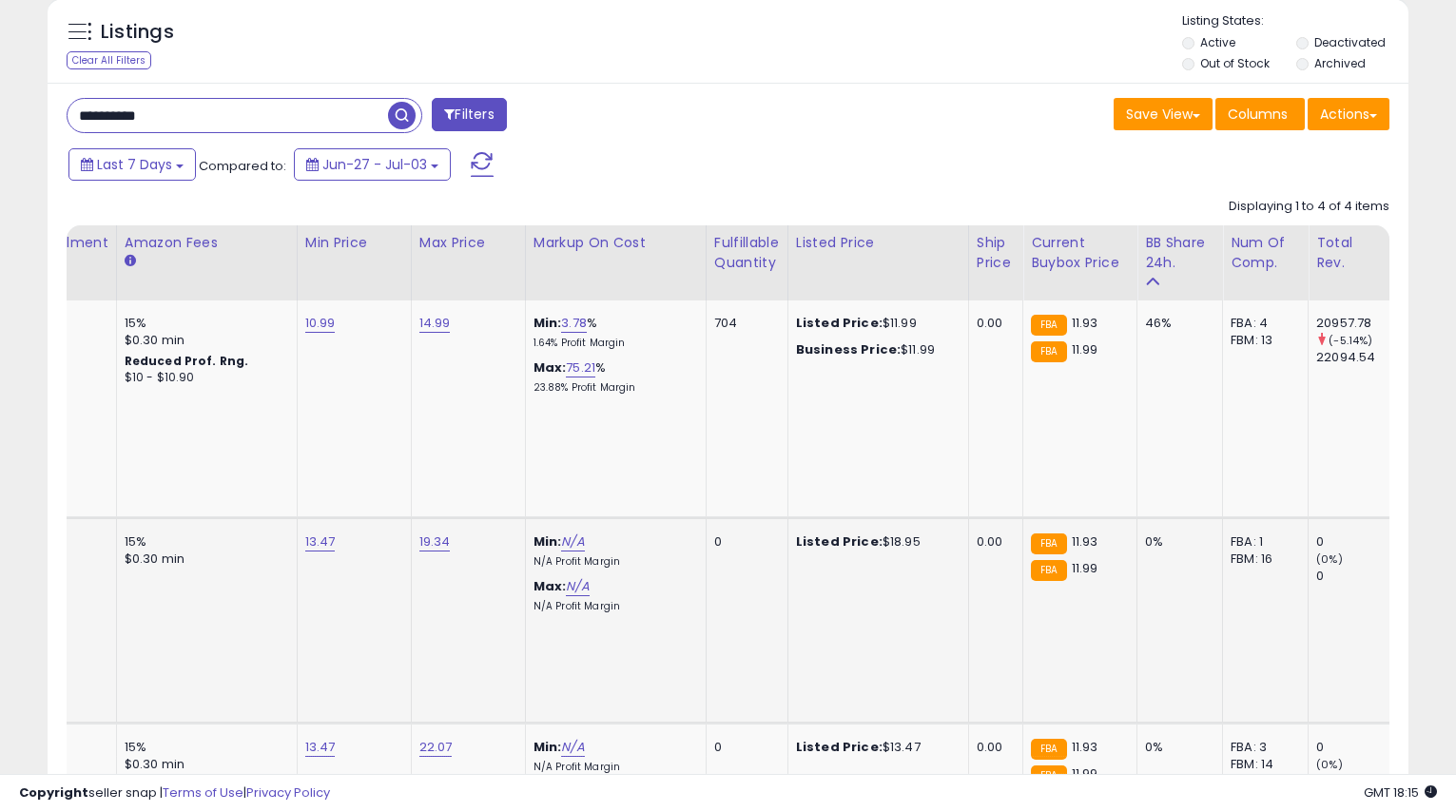 scroll, scrollTop: 316, scrollLeft: 0, axis: vertical 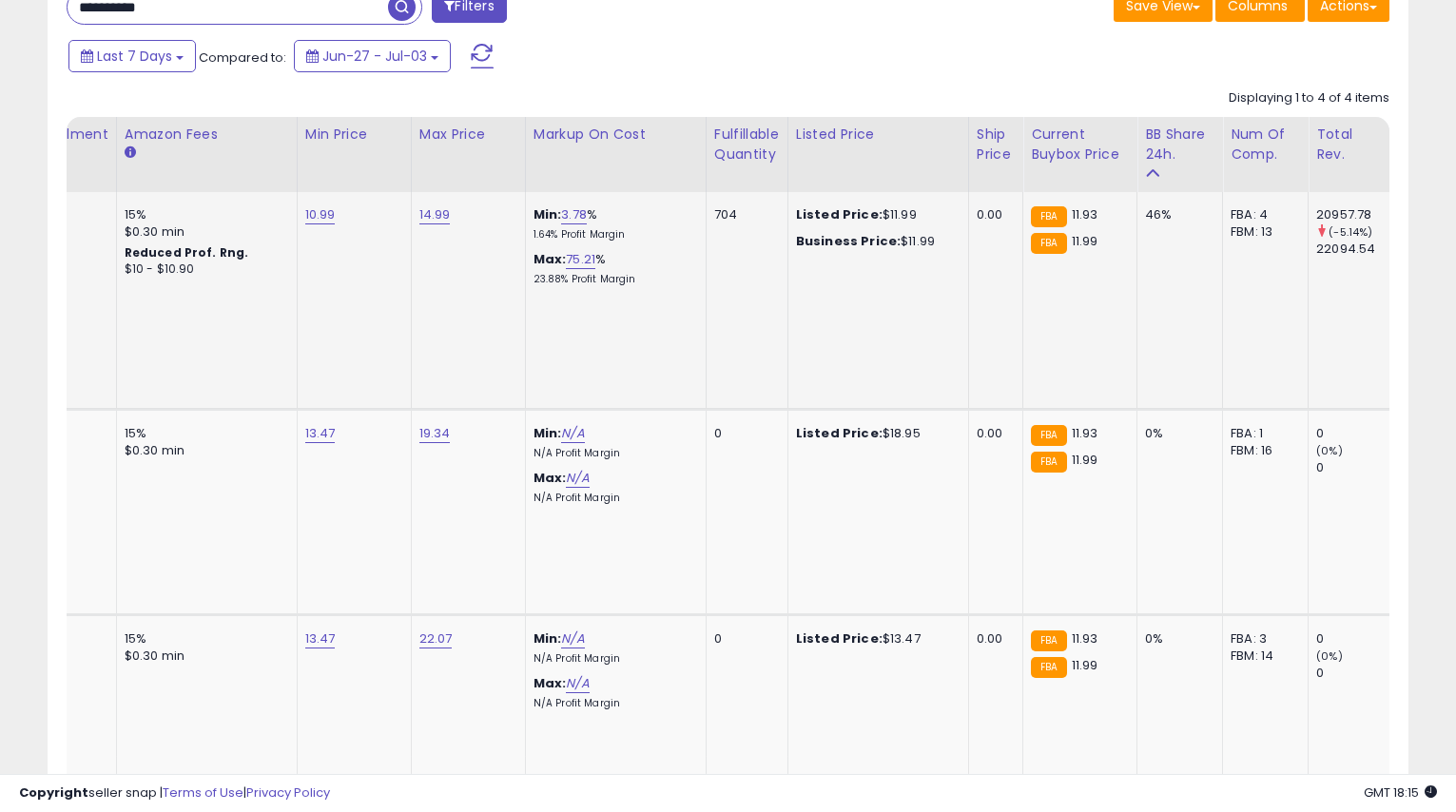 click on "46%" at bounding box center (1176, 215) 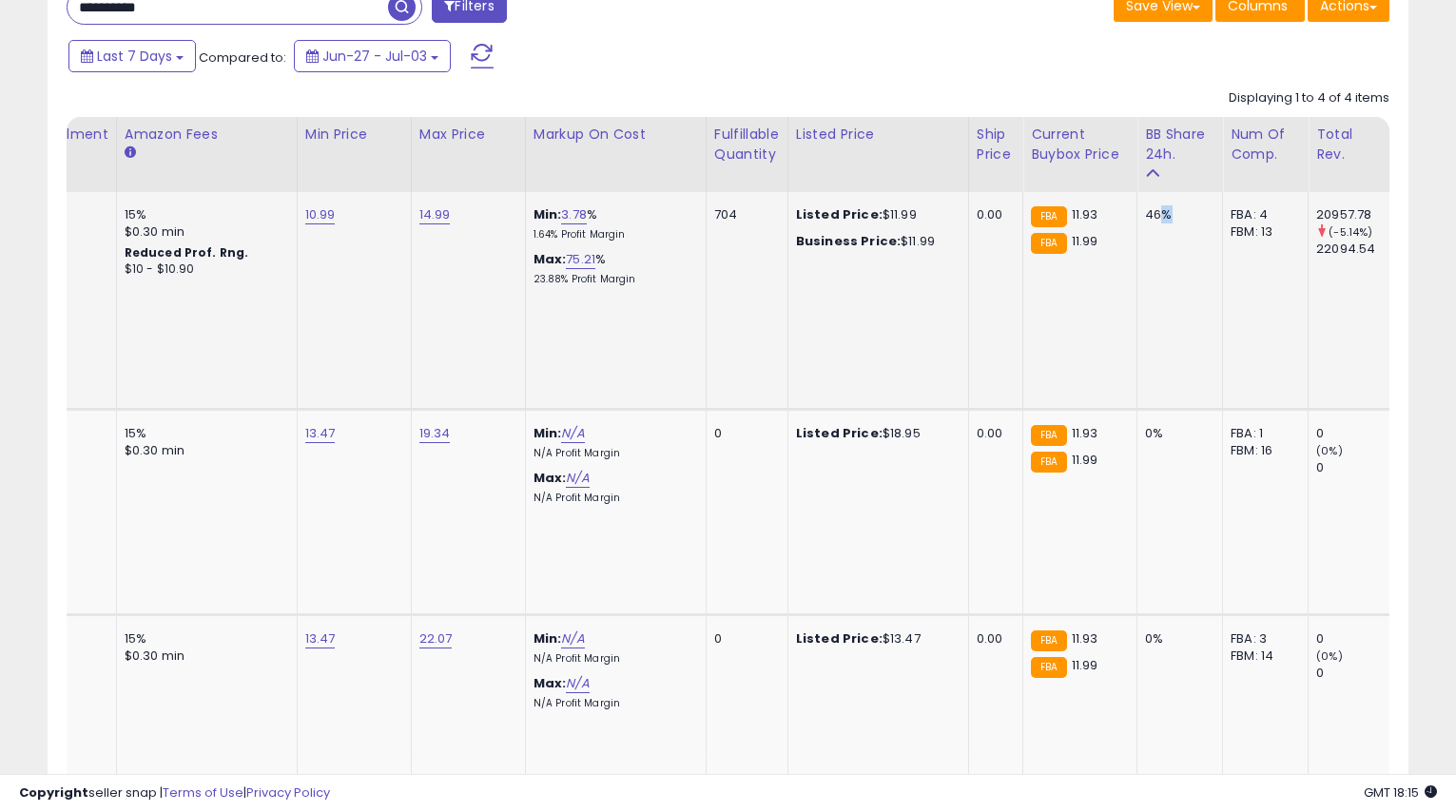 click on "46%" at bounding box center (1176, 215) 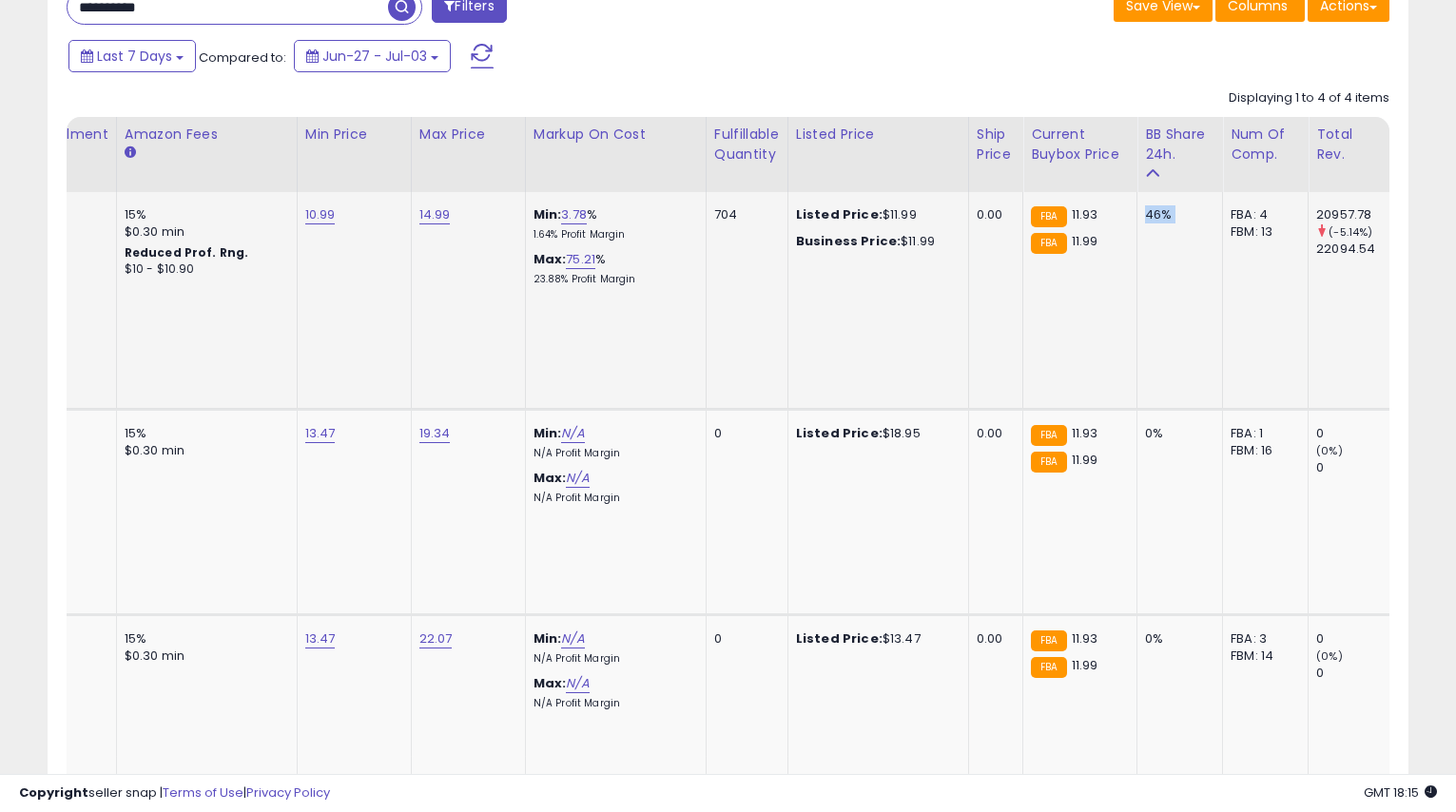 click on "46%" at bounding box center [1176, 215] 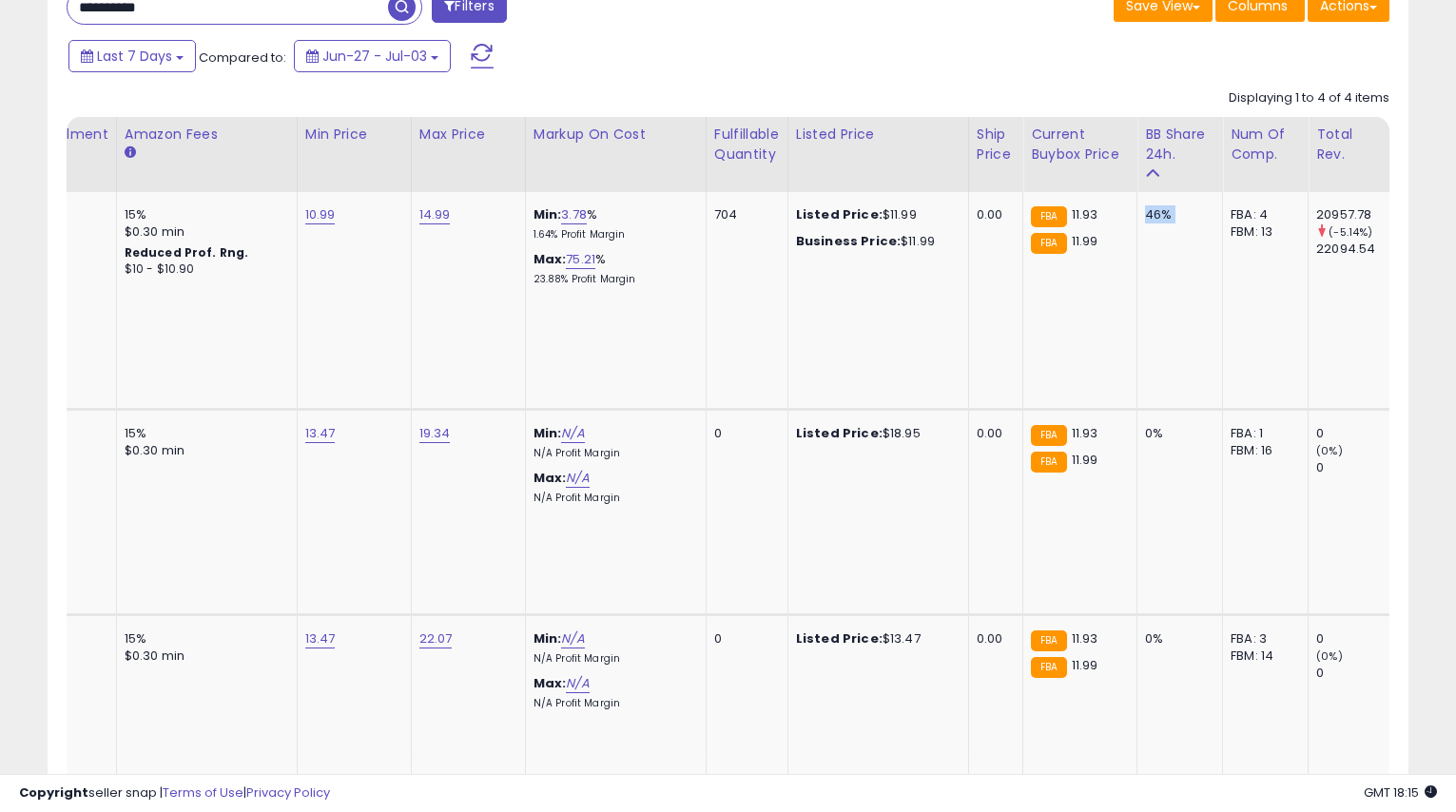 scroll, scrollTop: 0, scrollLeft: 543, axis: horizontal 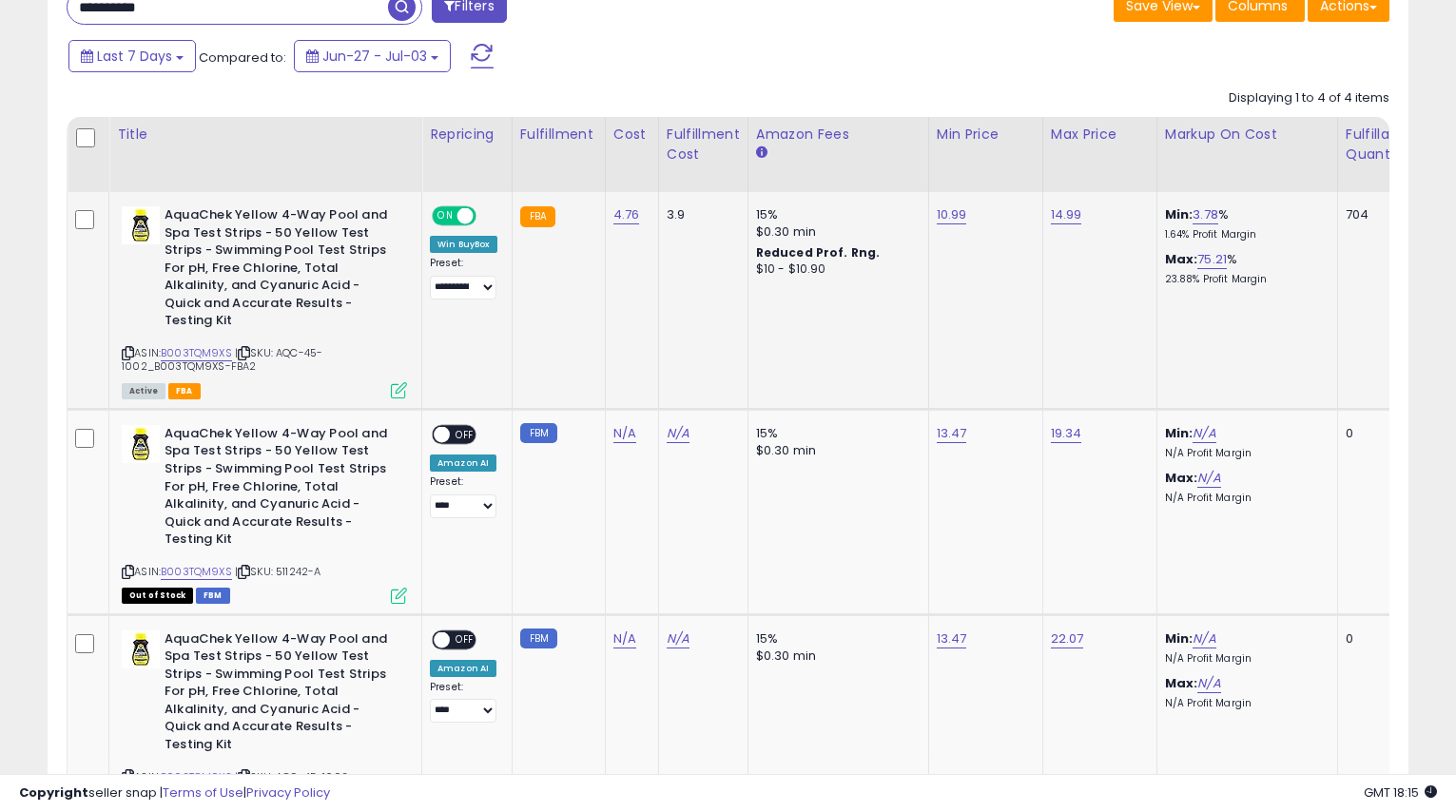 click at bounding box center [398, 390] 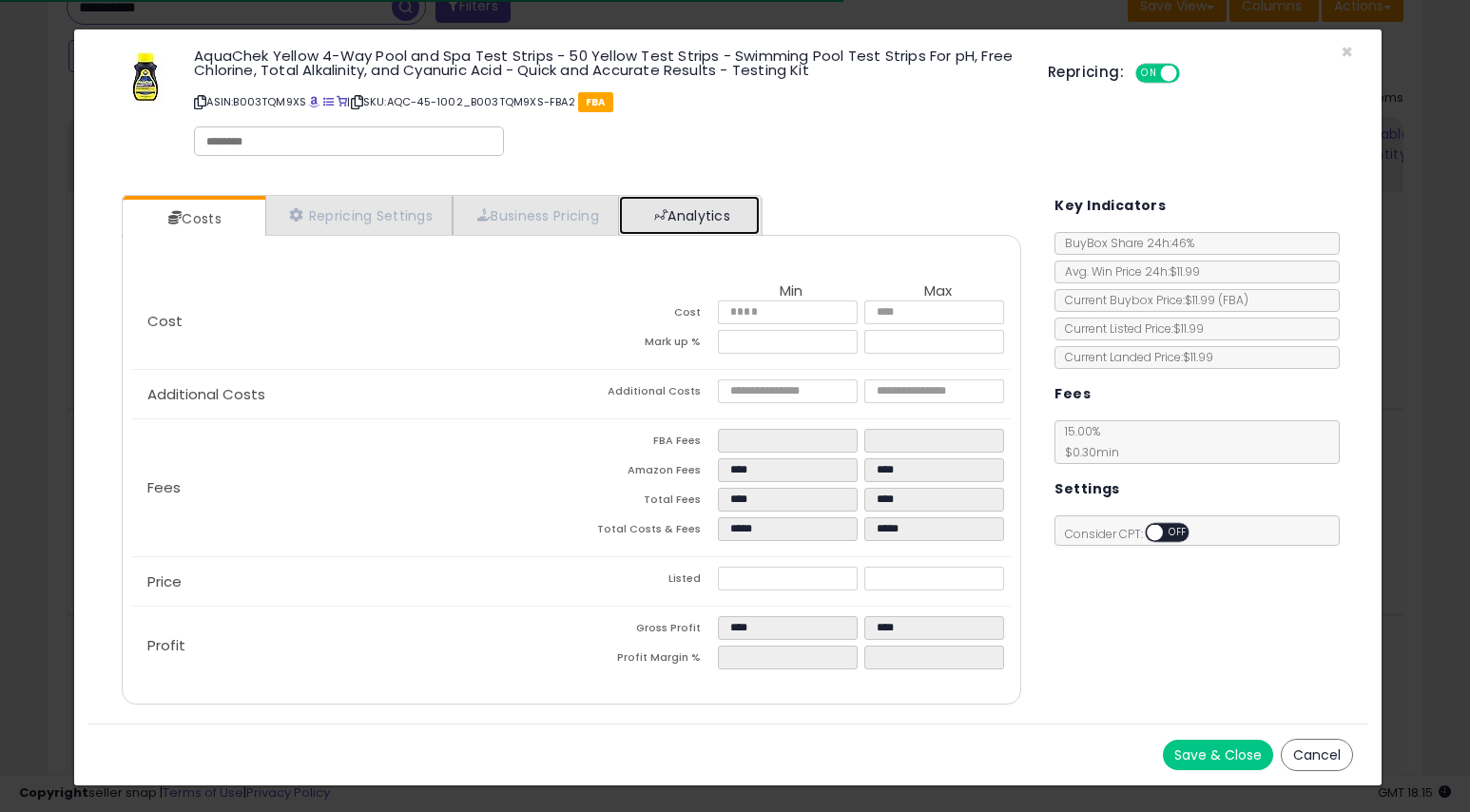 click on "Analytics" at bounding box center (689, 215) 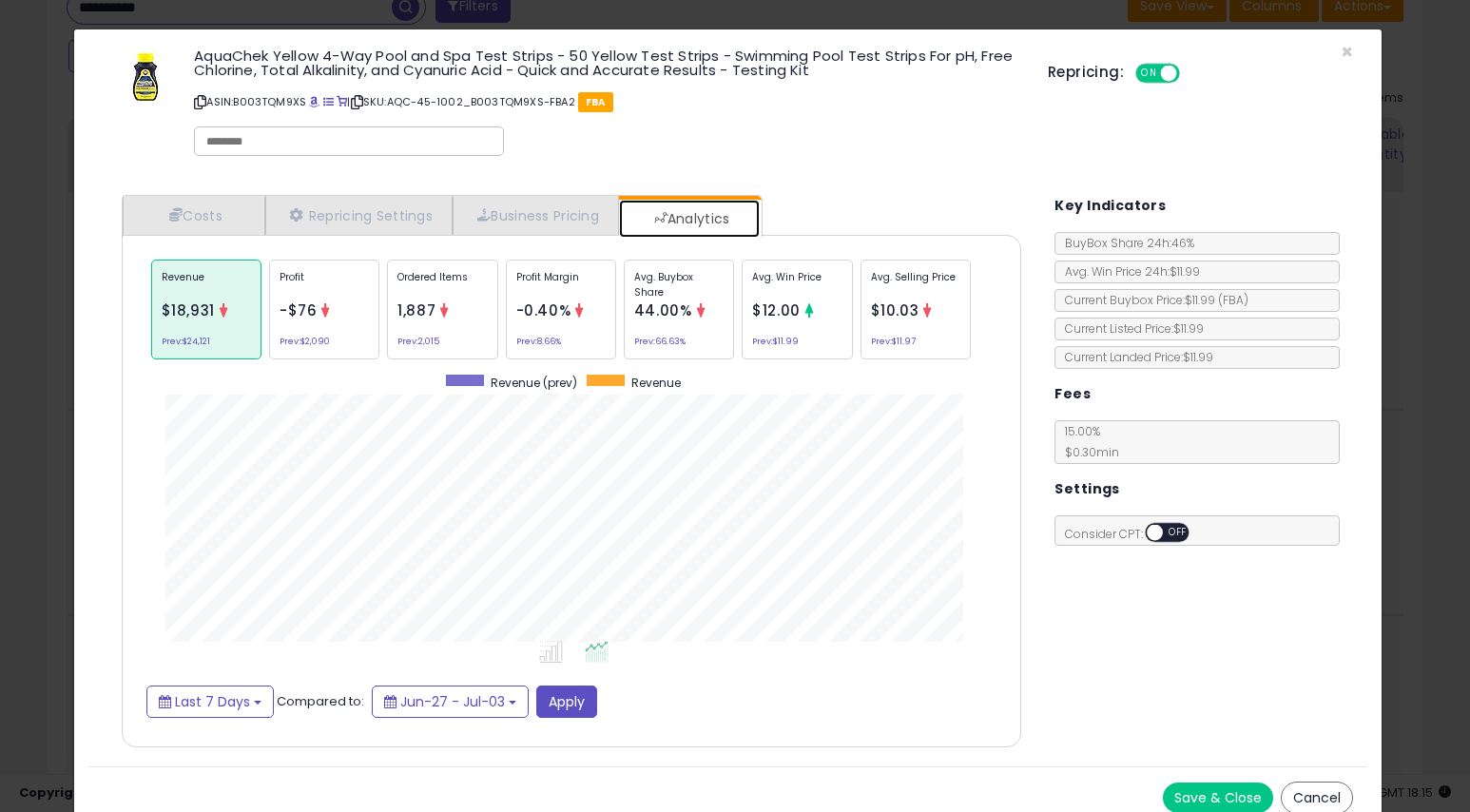 scroll, scrollTop: 950235, scrollLeft: 949912, axis: both 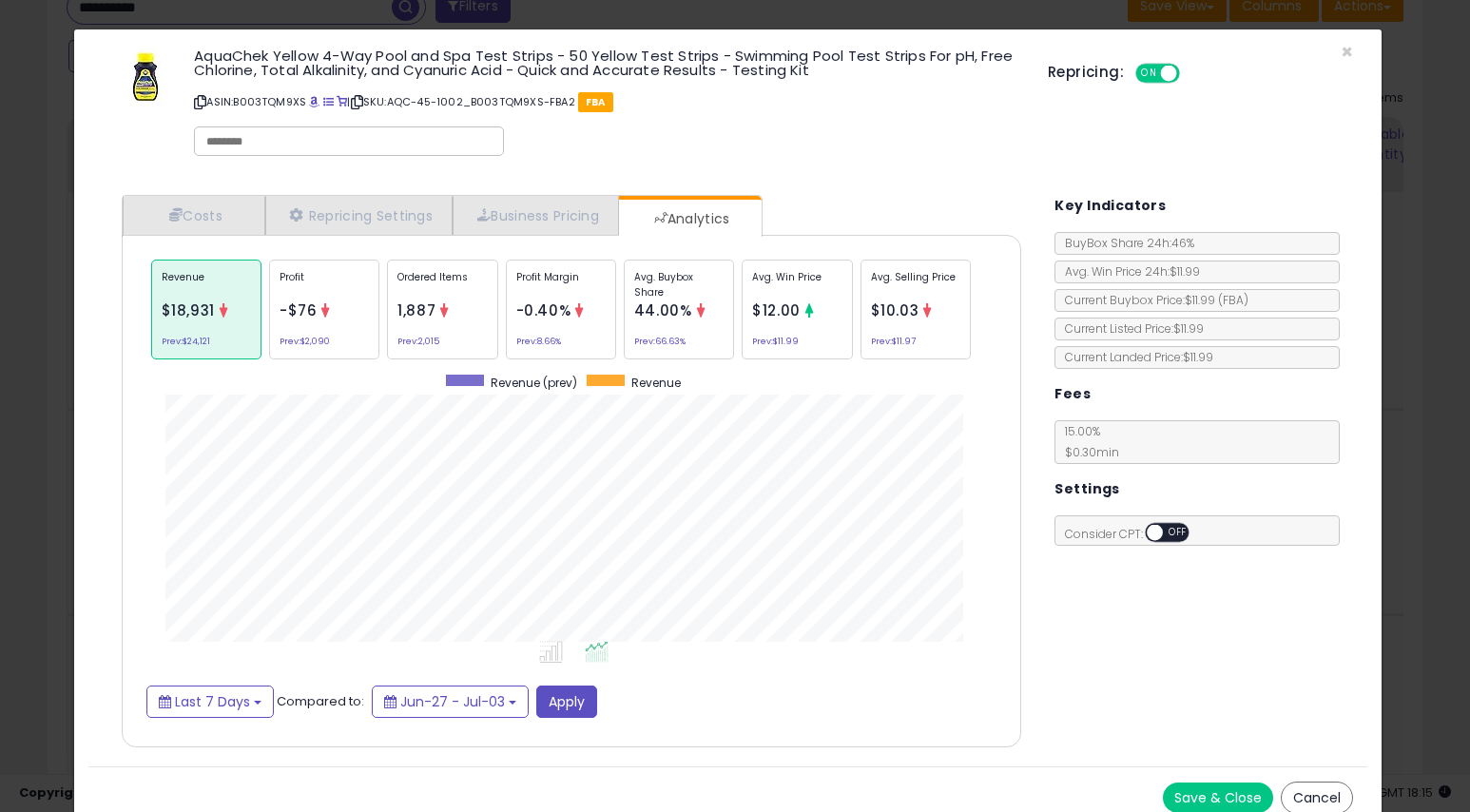click on "Current Listed Price:  $11.99" at bounding box center (1130, 328) 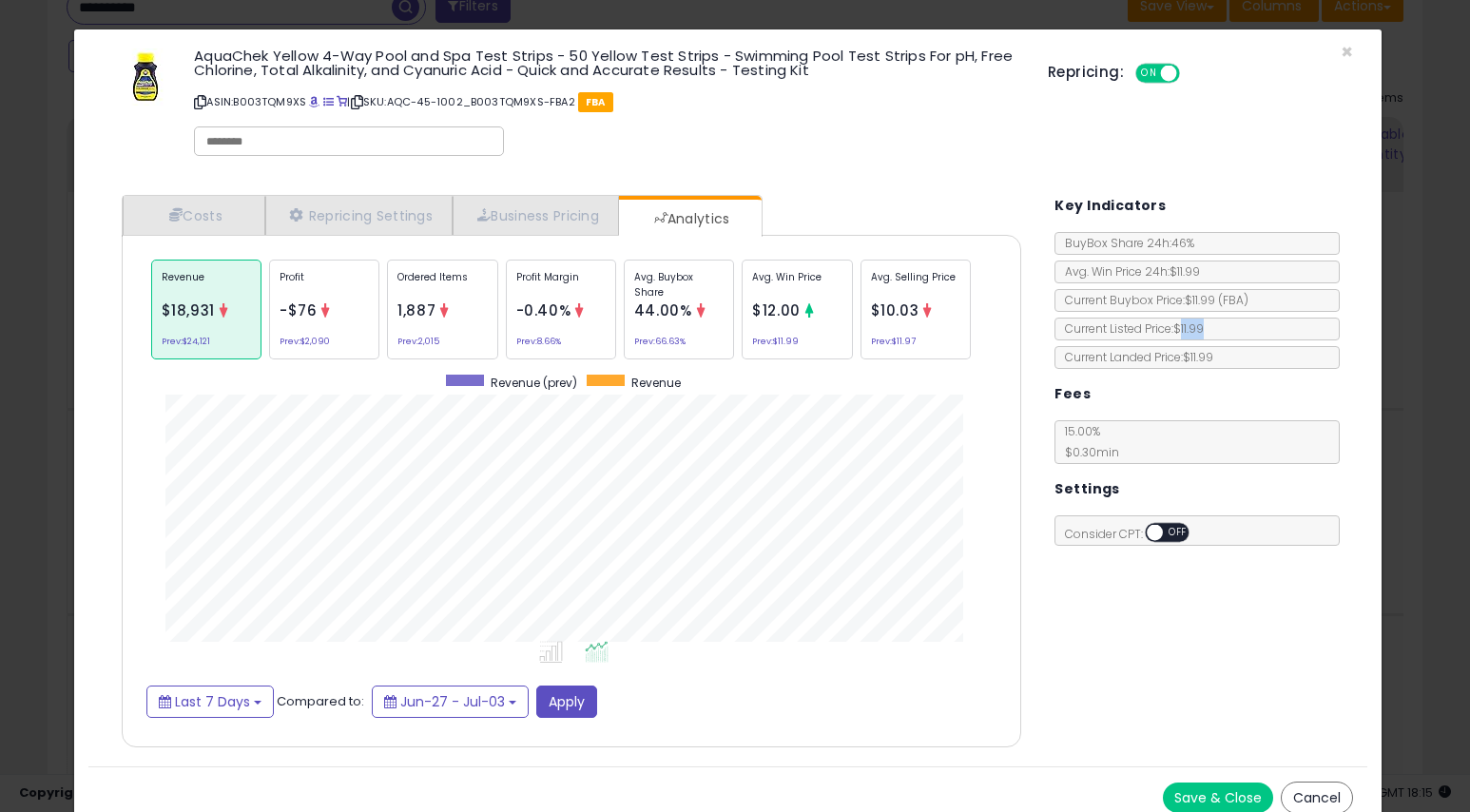 click on "Current Listed Price:  $11.99" at bounding box center [1130, 328] 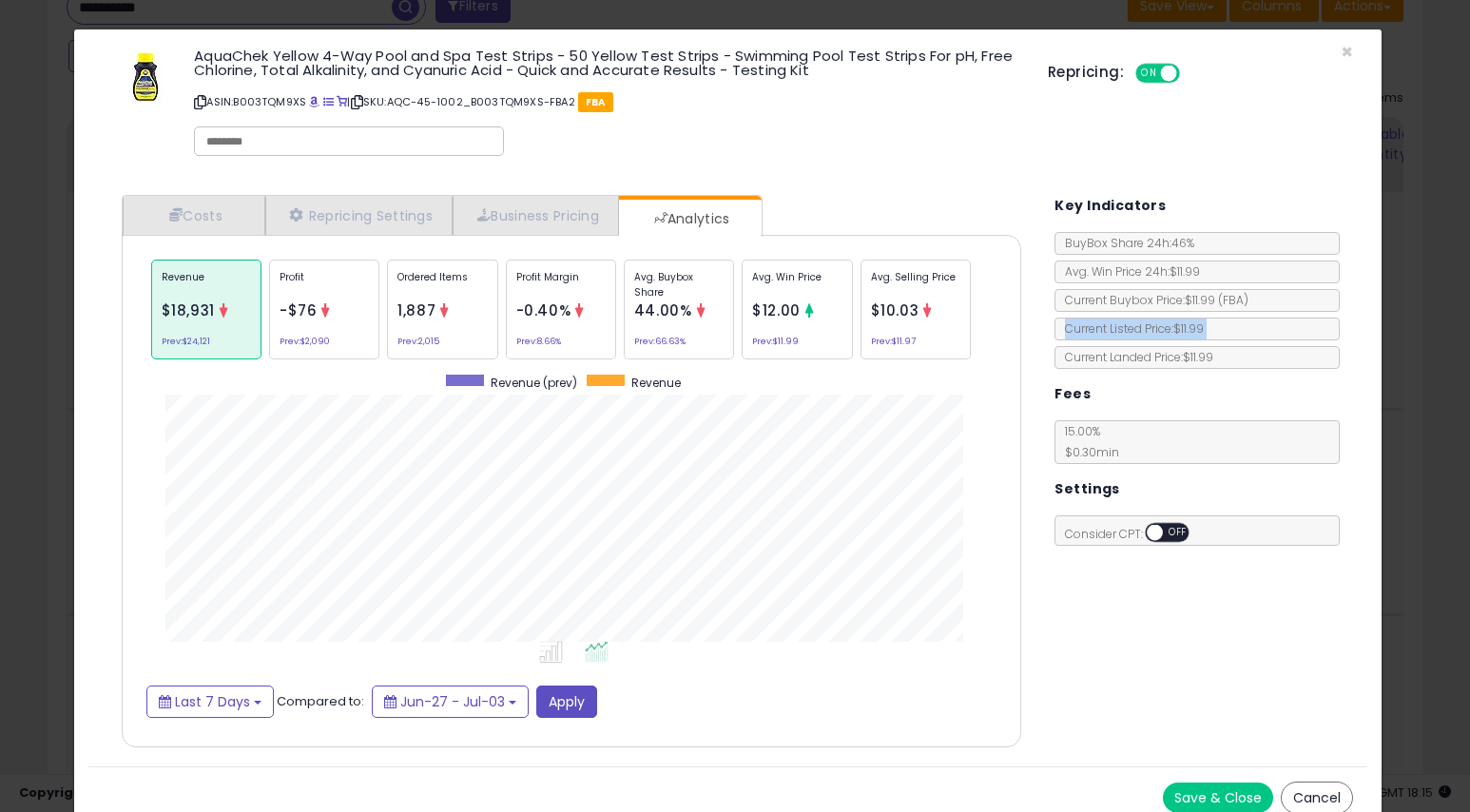 click on "Current Listed Price:  $11.99" at bounding box center (1130, 328) 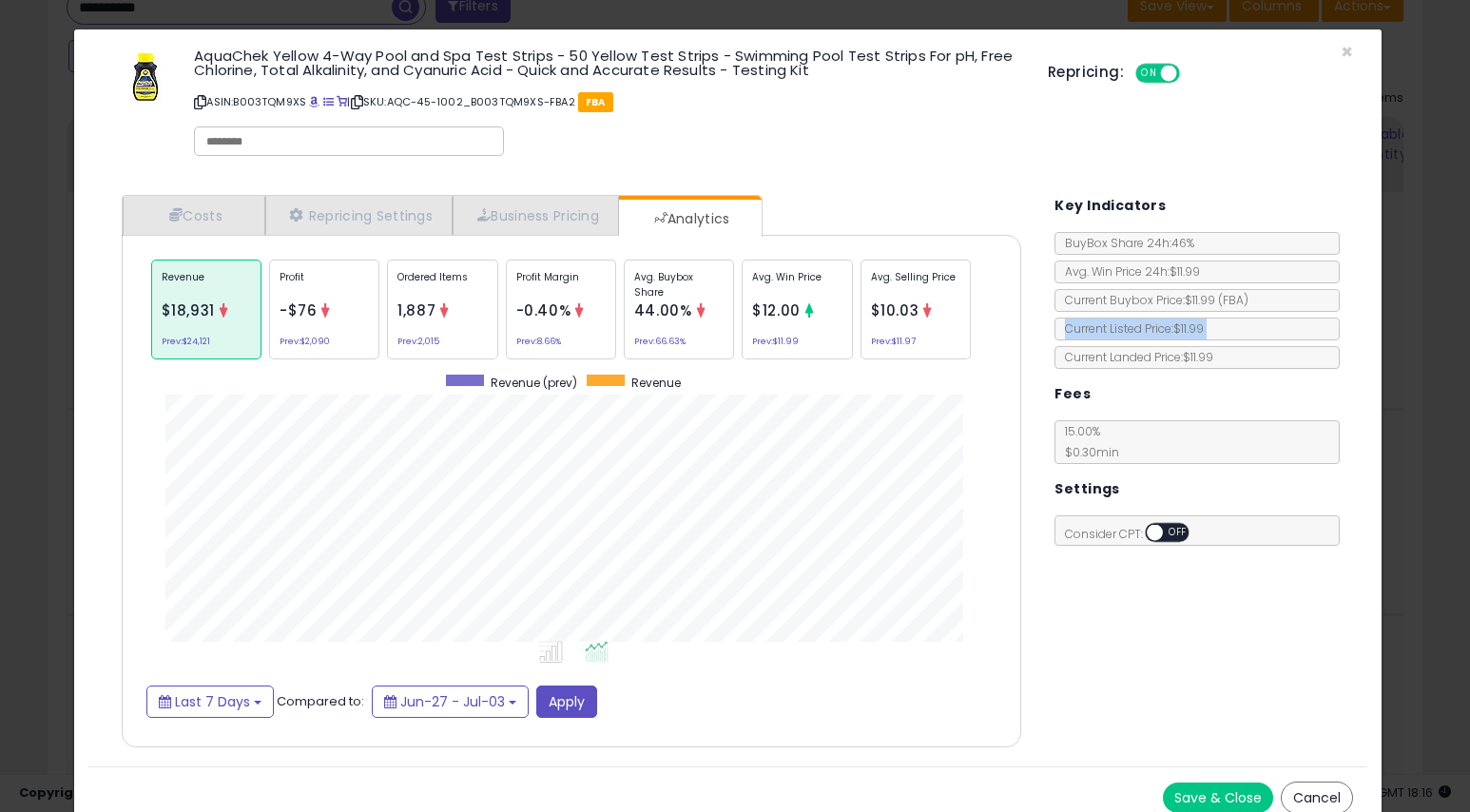 click on "Cancel" at bounding box center (1317, 798) 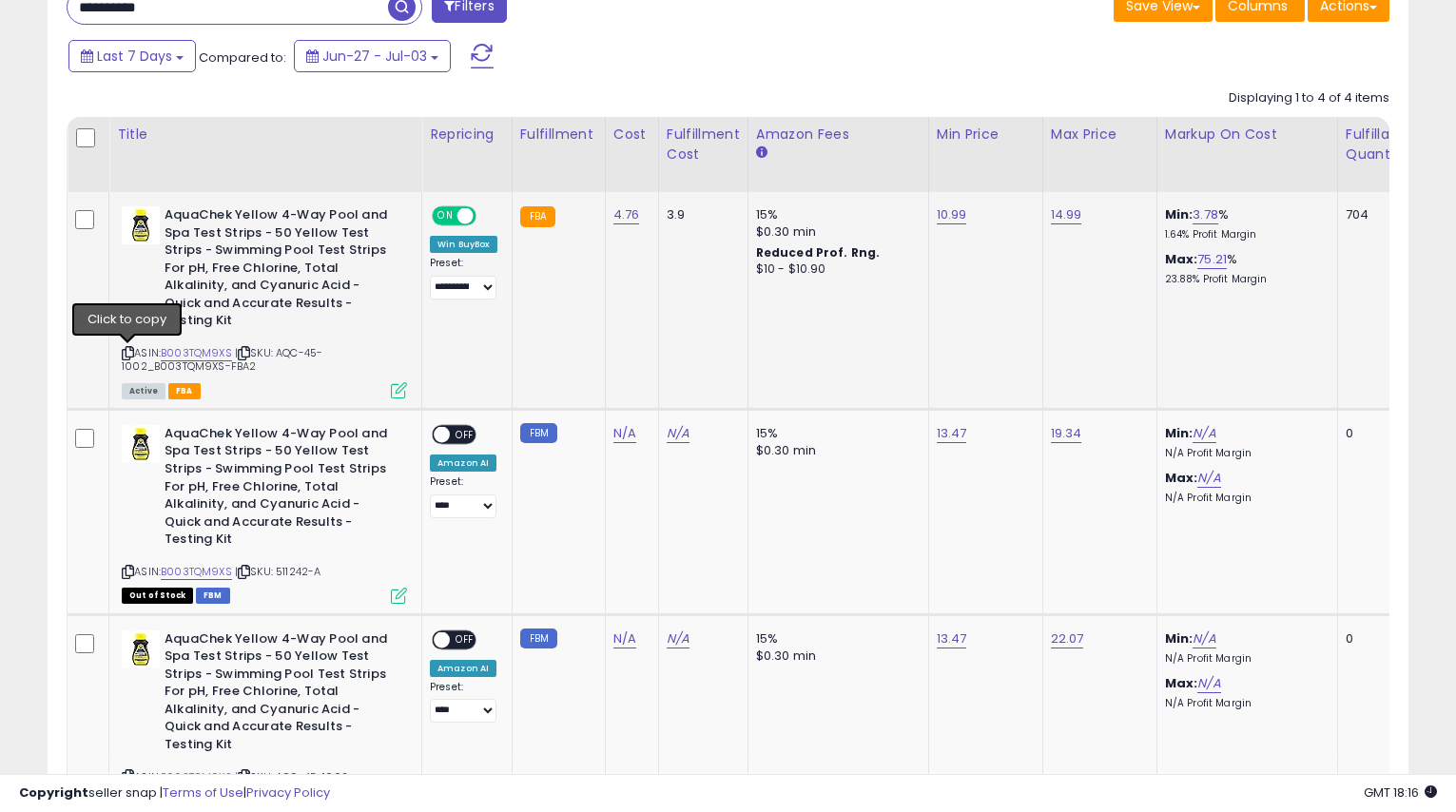 click at bounding box center [127, 353] 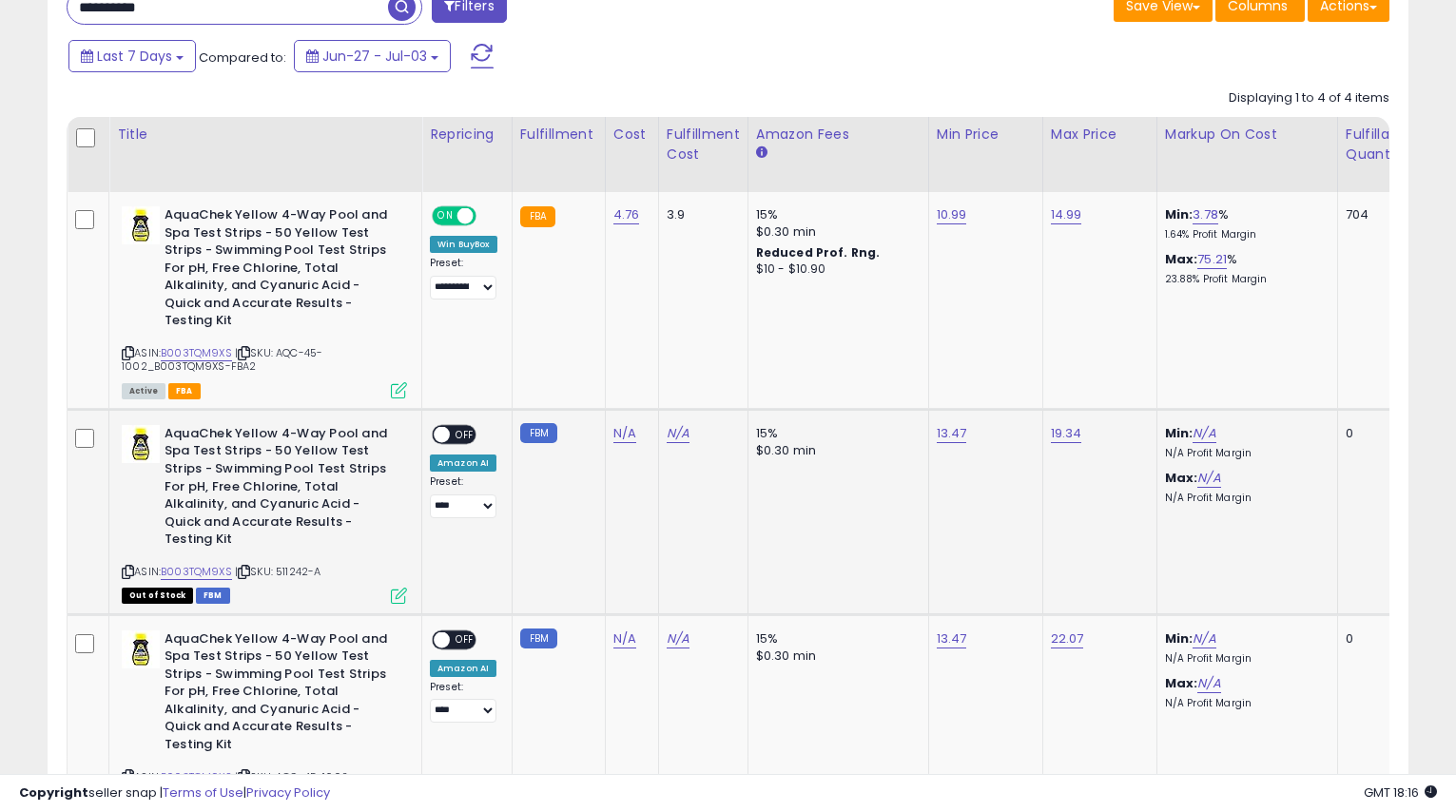 click on "FBM" 